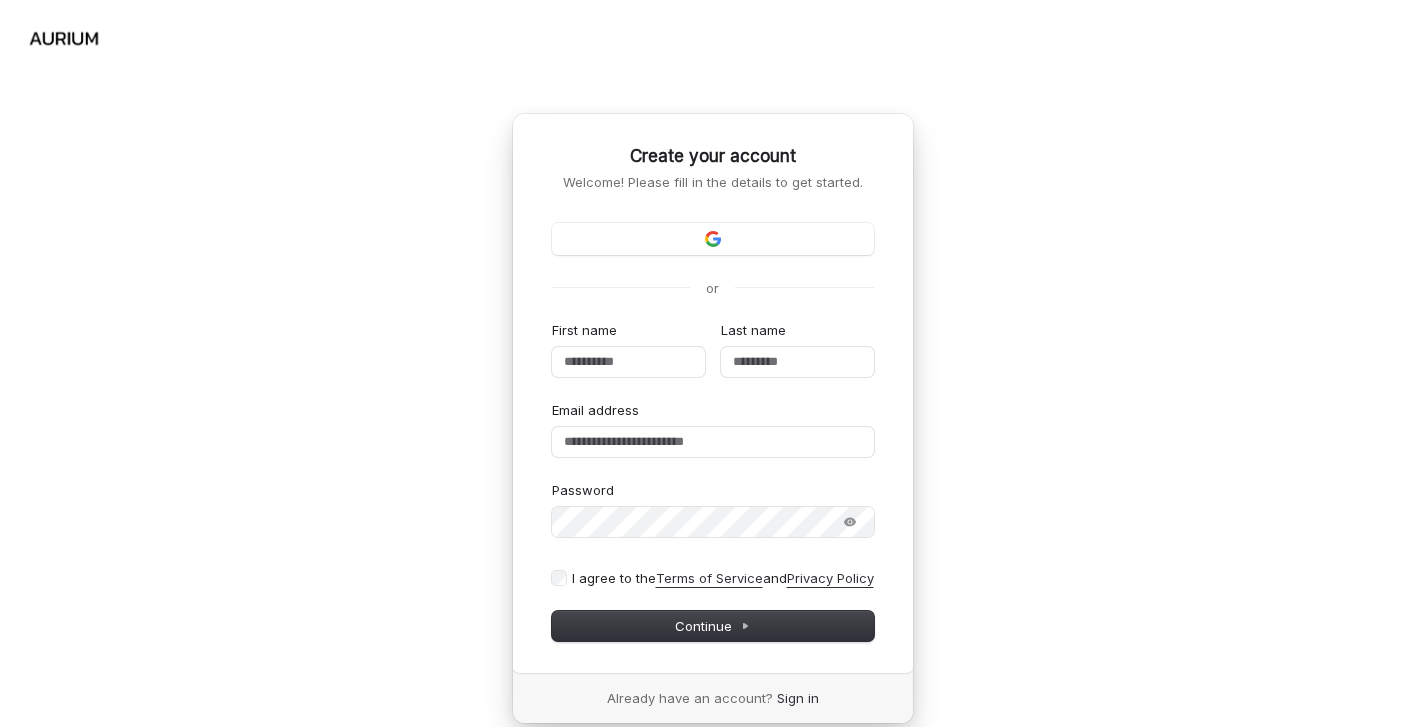 scroll, scrollTop: 0, scrollLeft: 0, axis: both 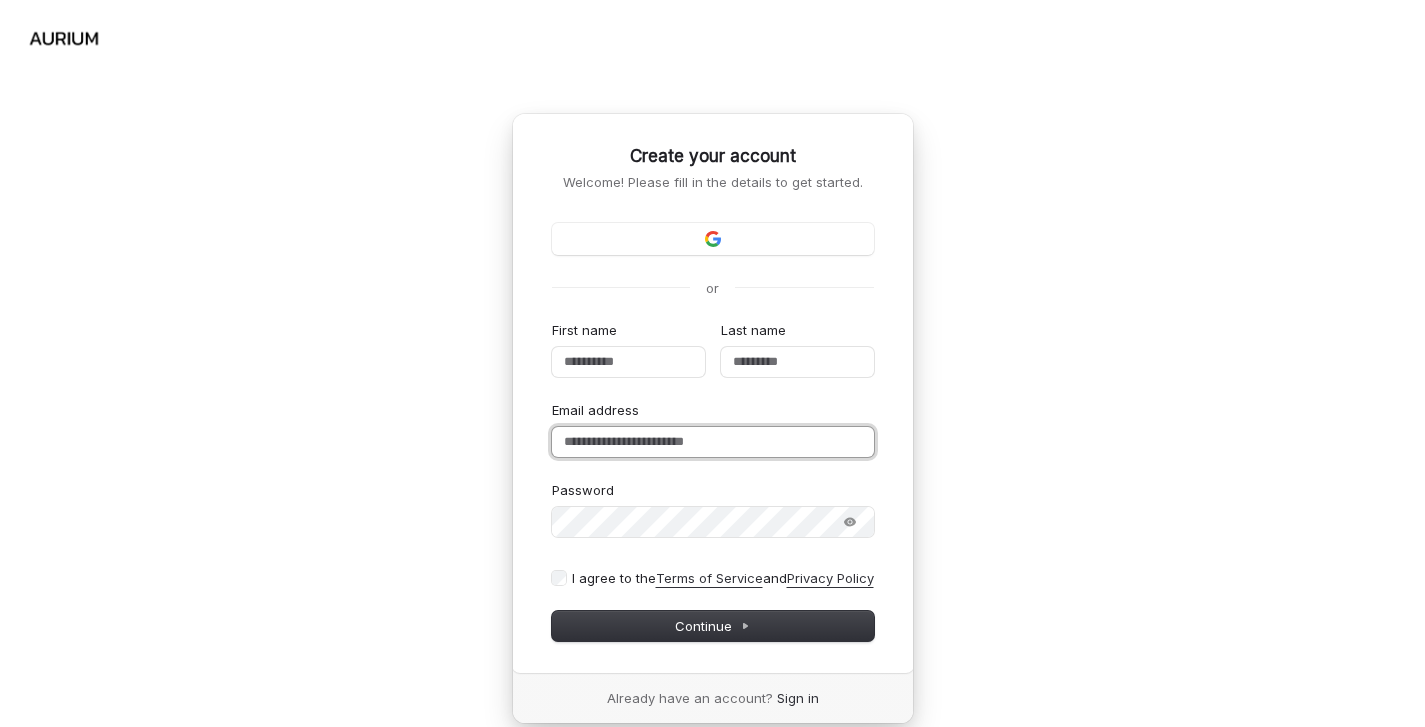 type 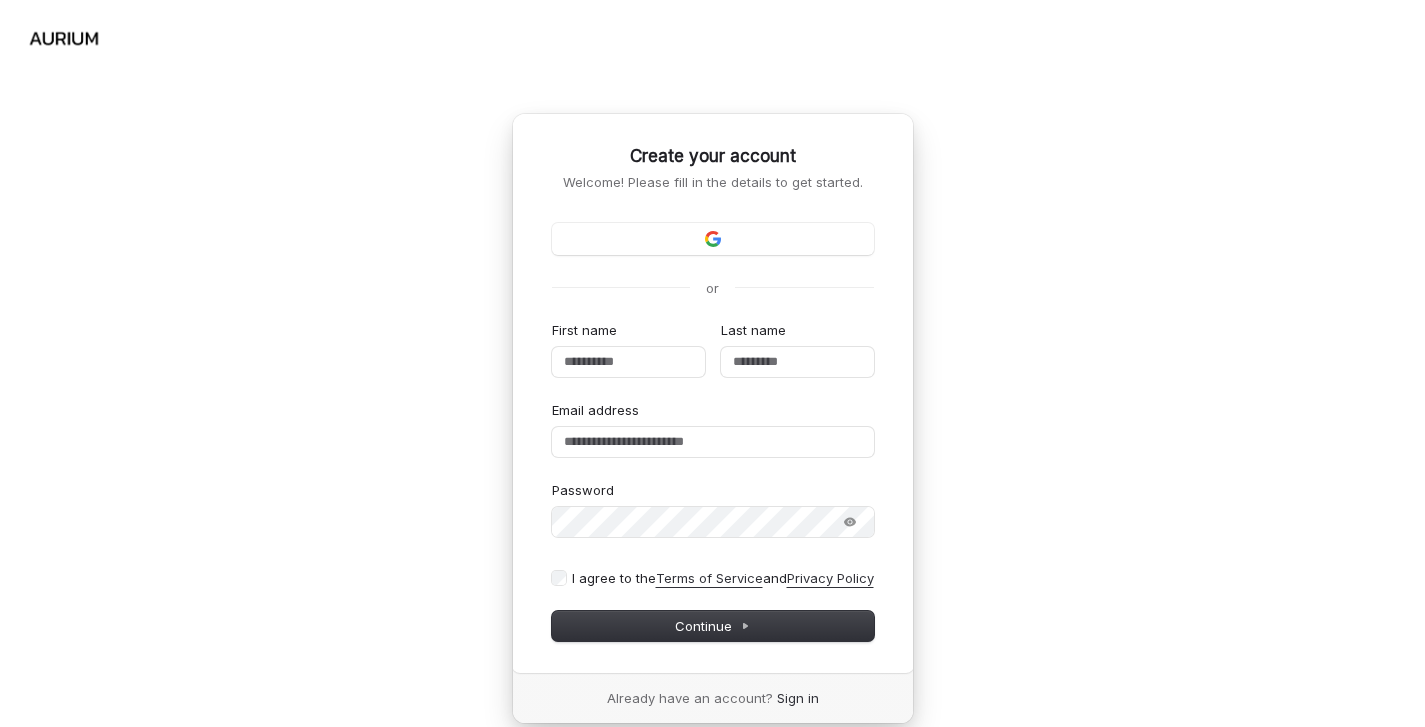type 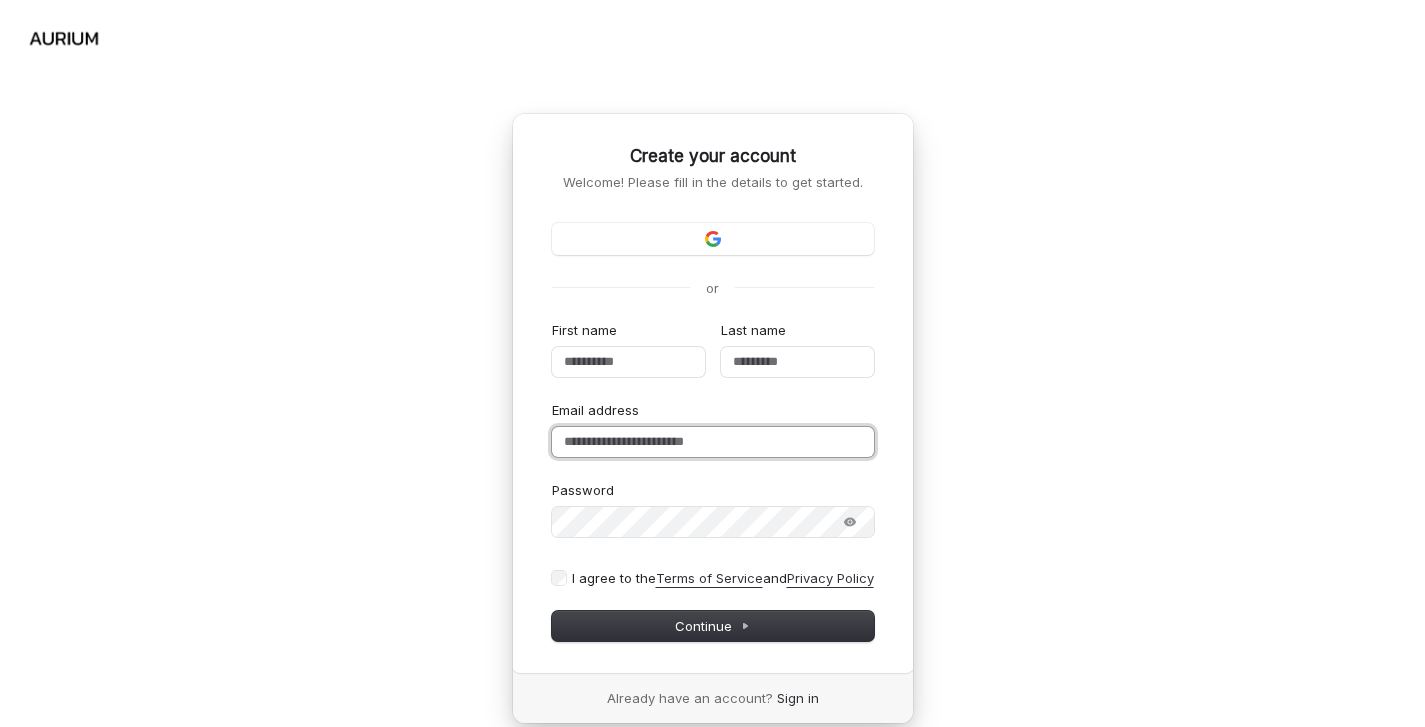 type 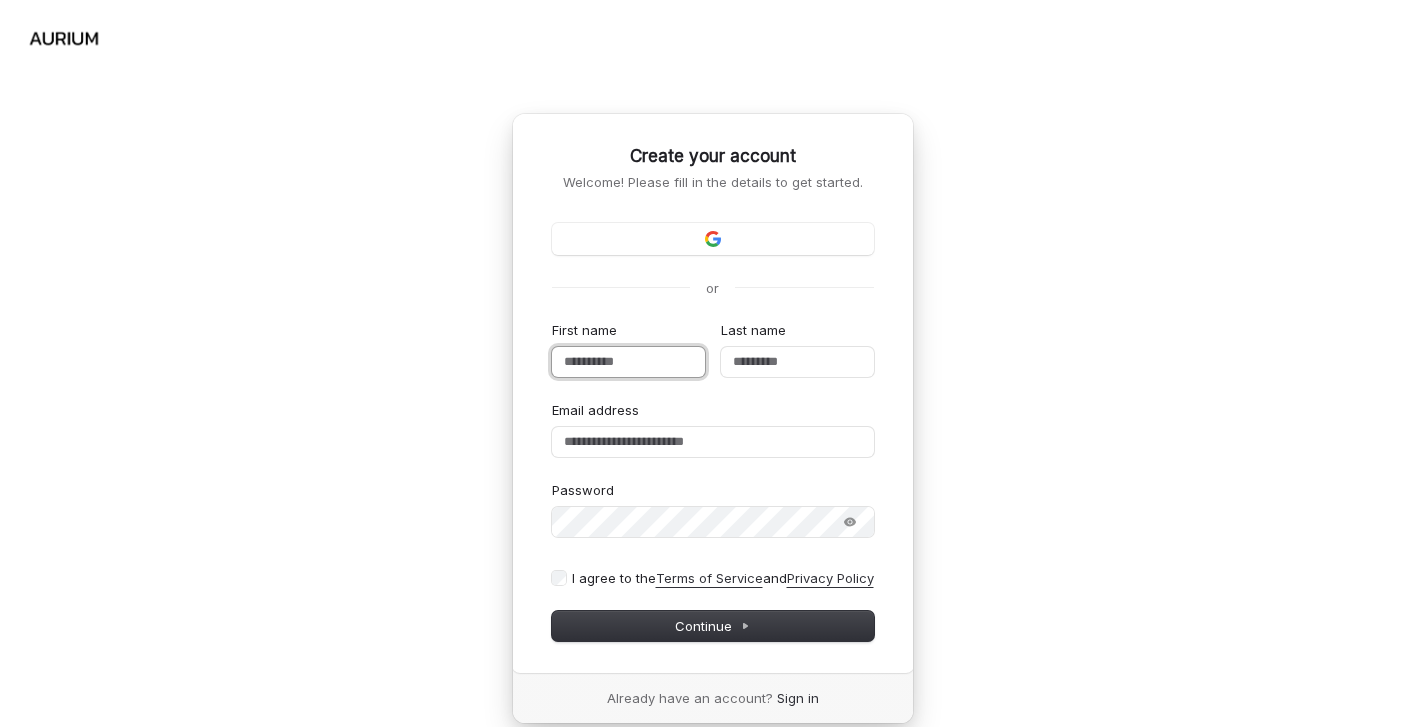 type 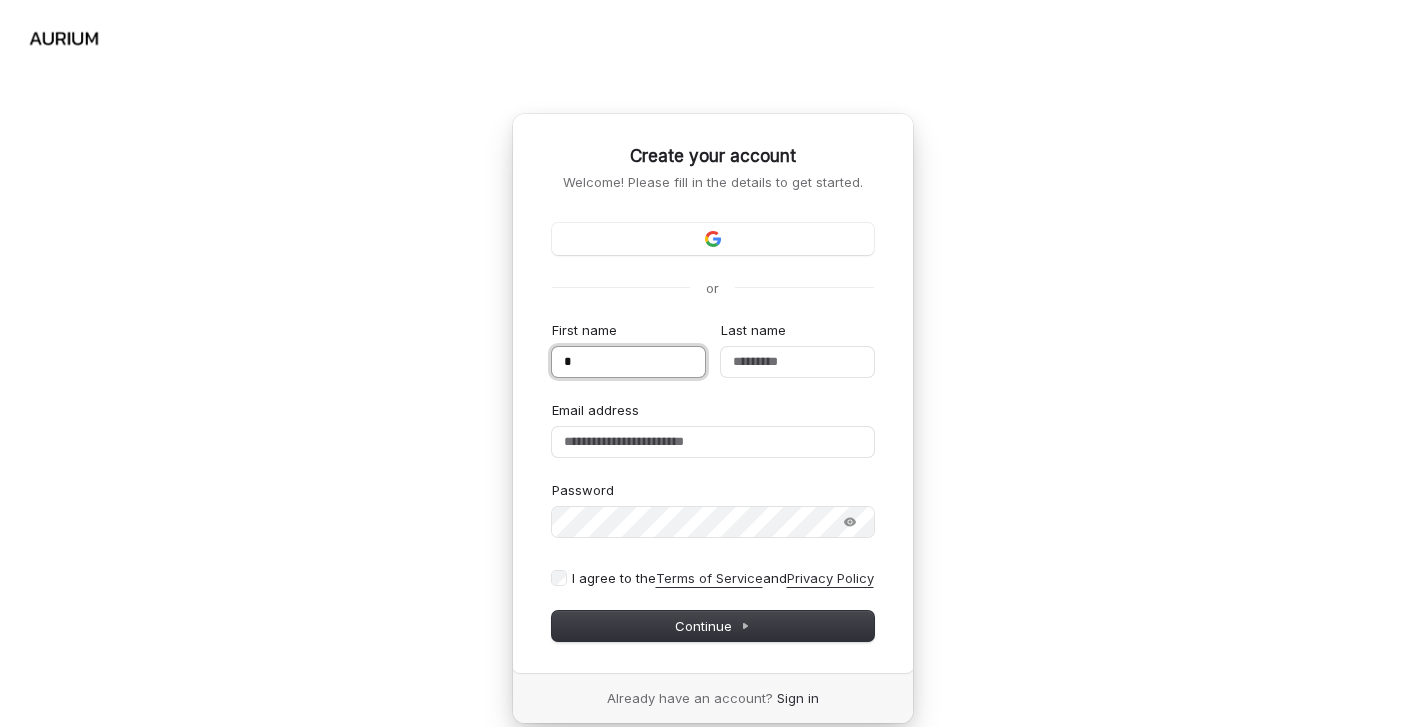 type on "**" 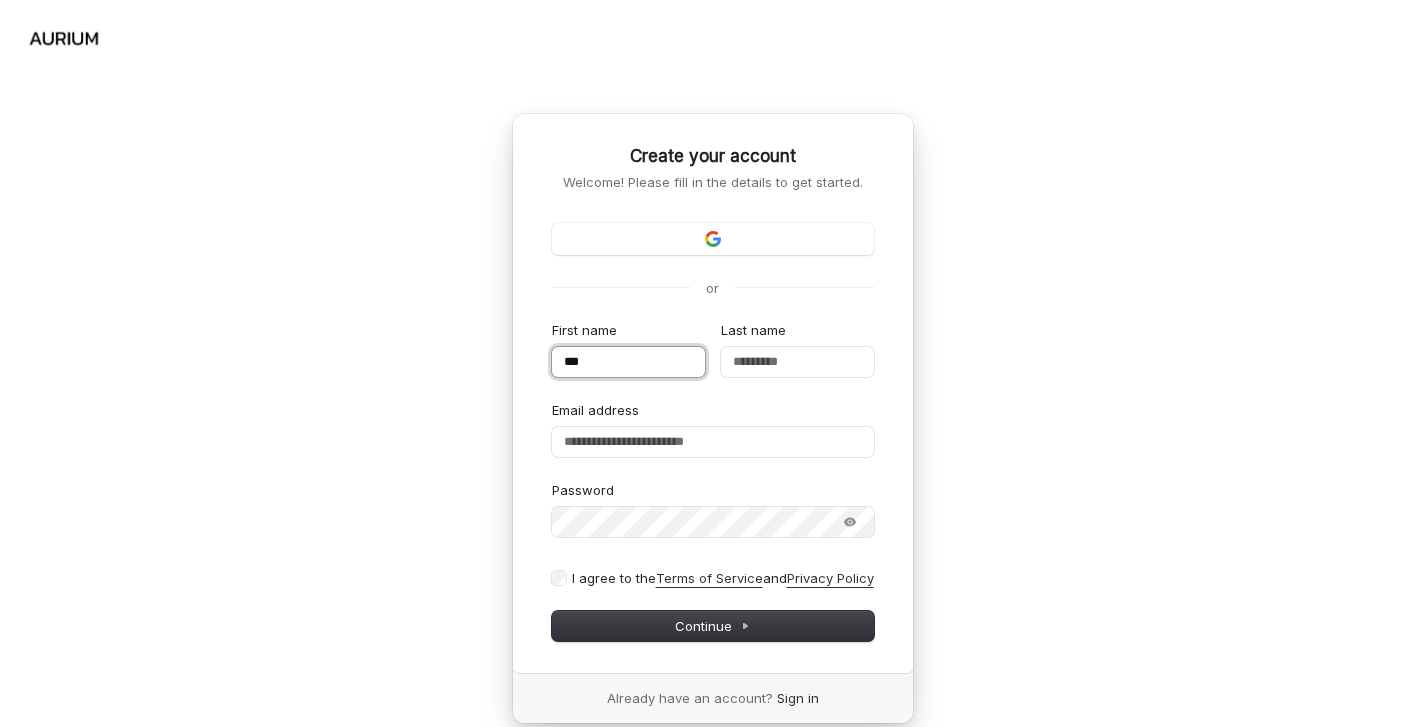type on "****" 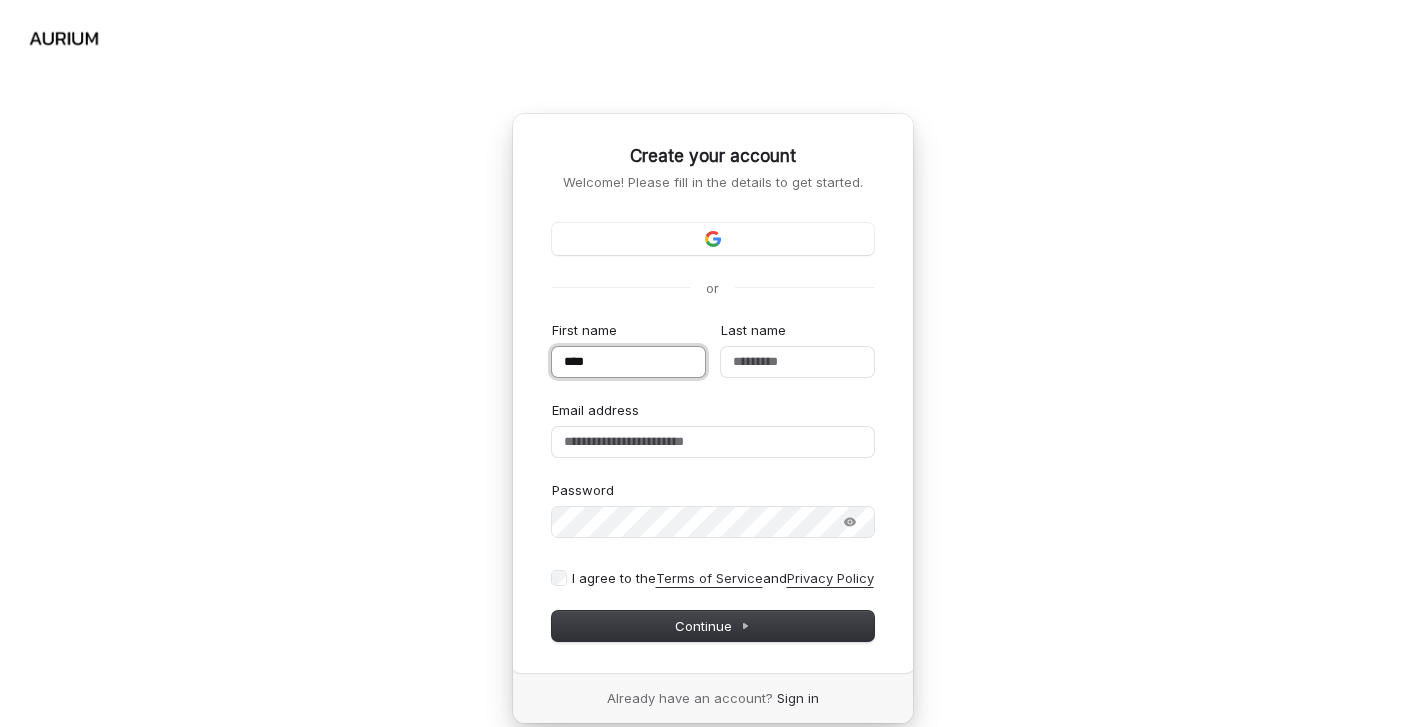 type on "*****" 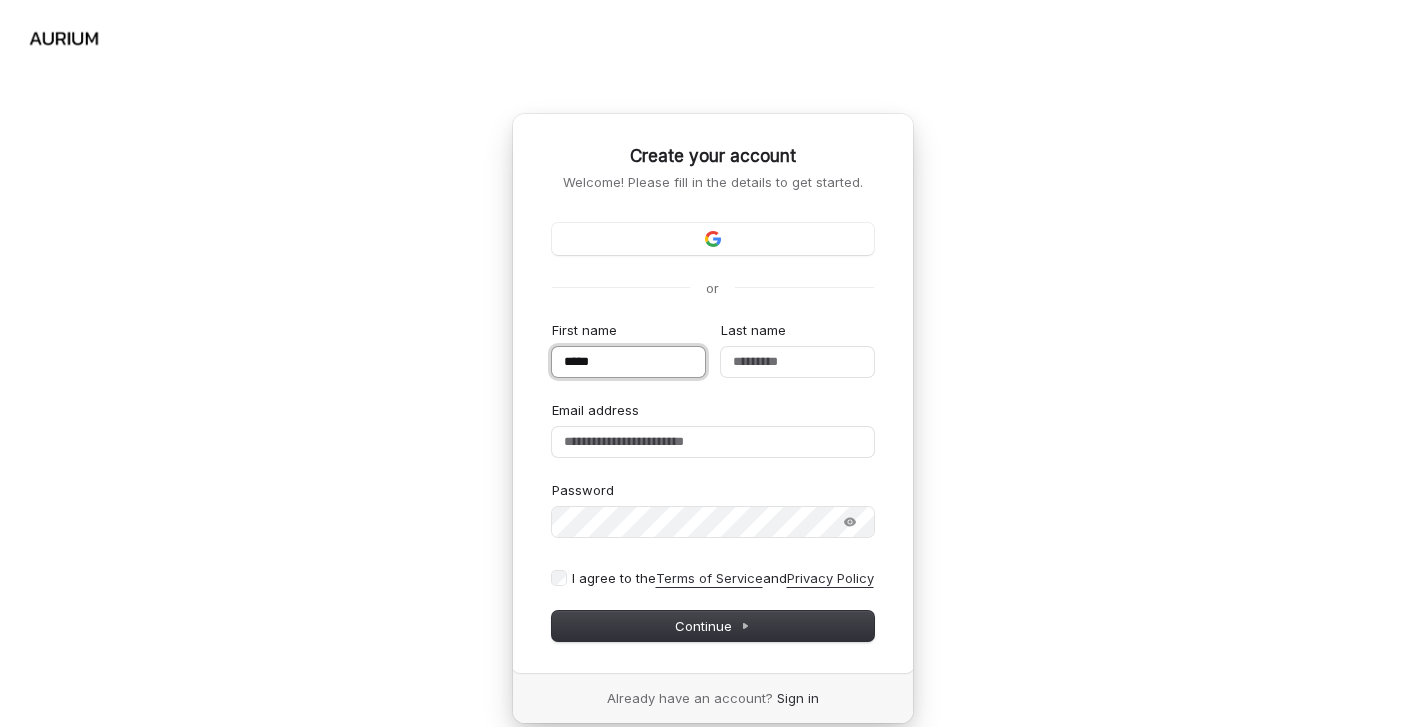 type on "******" 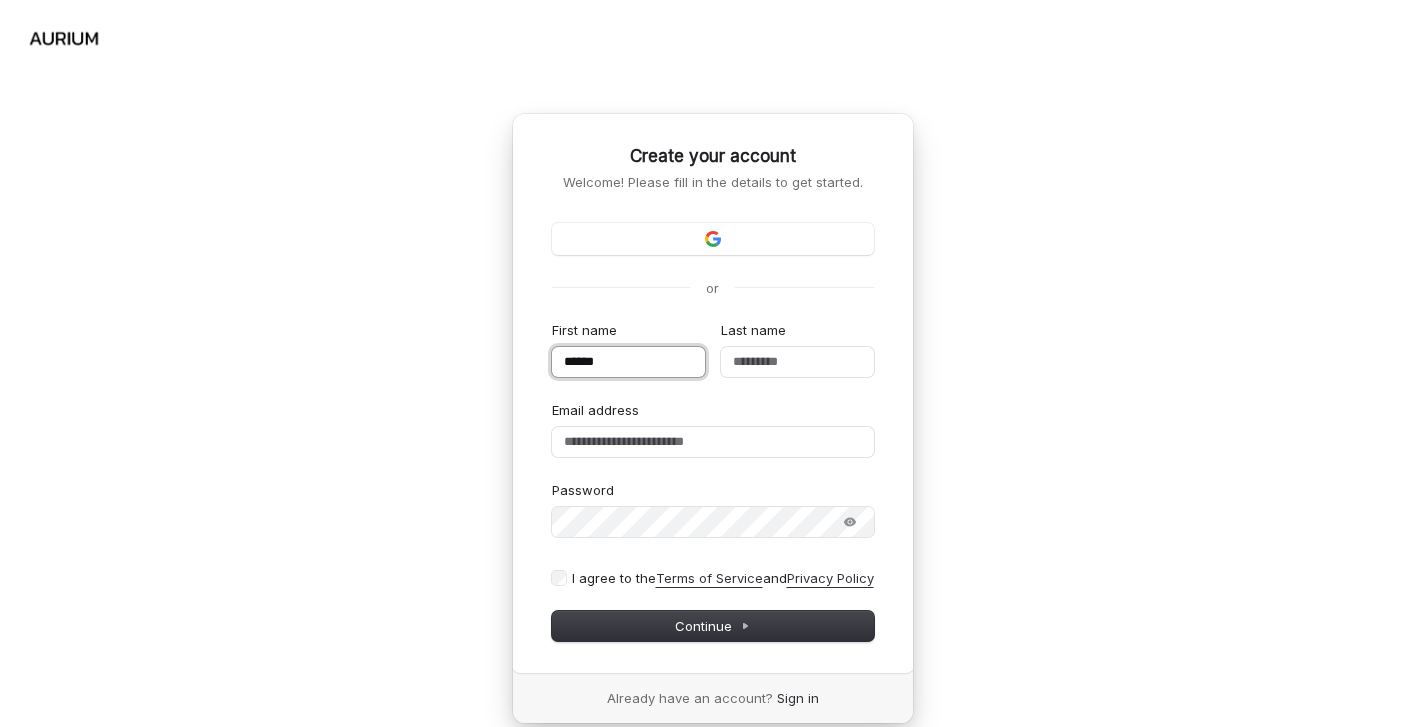 type on "*****" 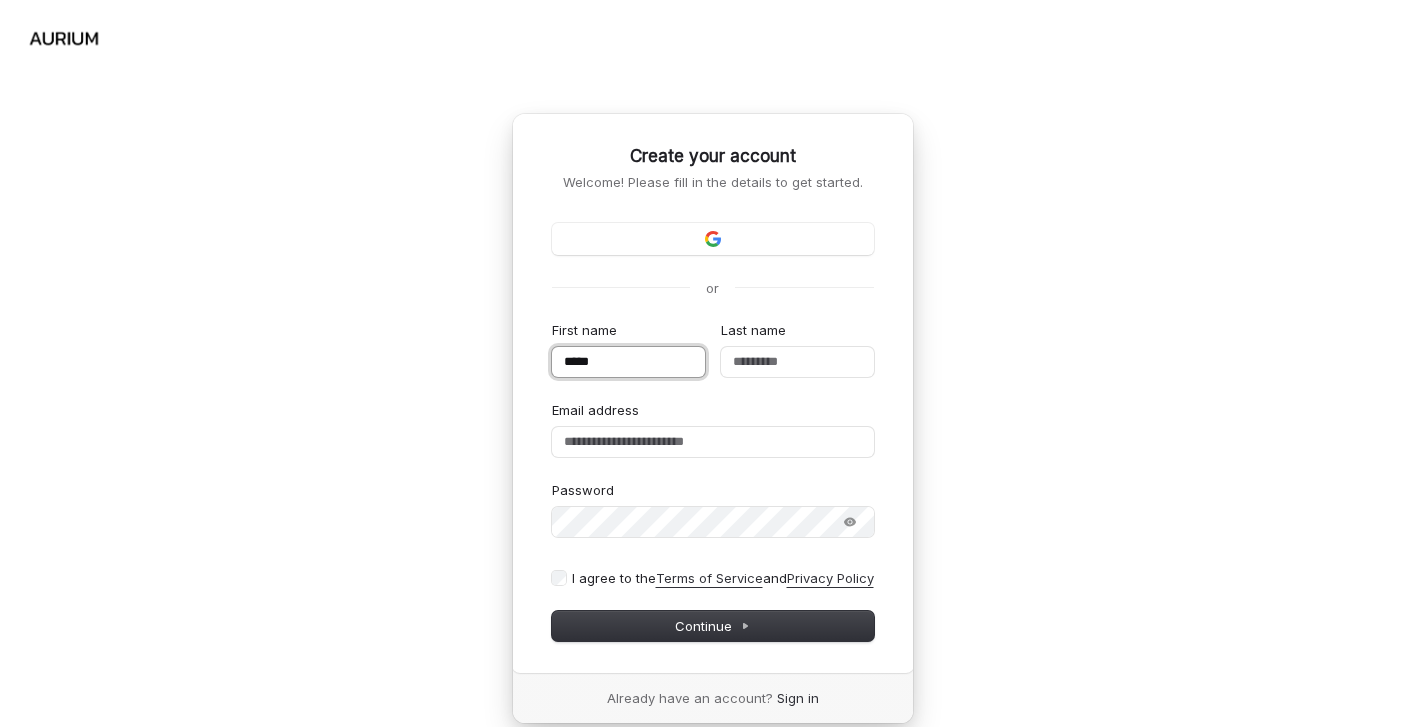type on "****" 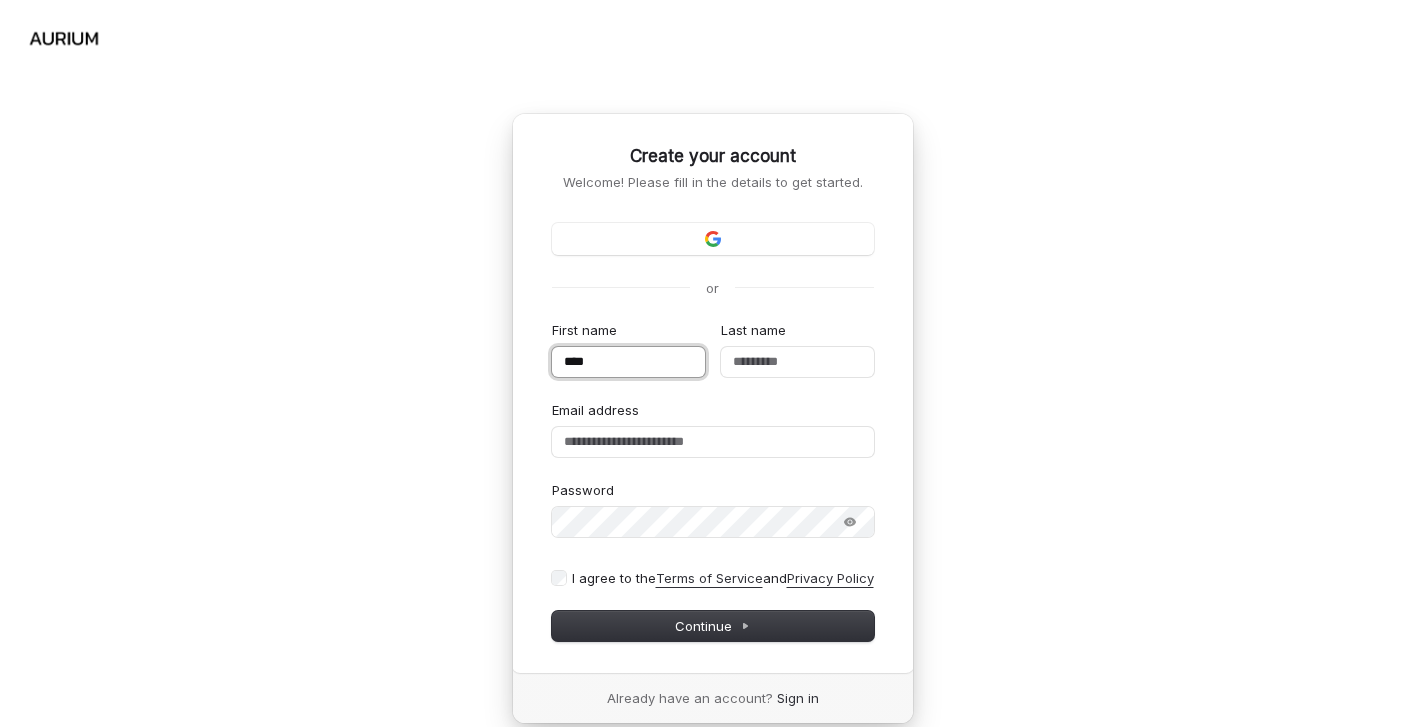 type on "***" 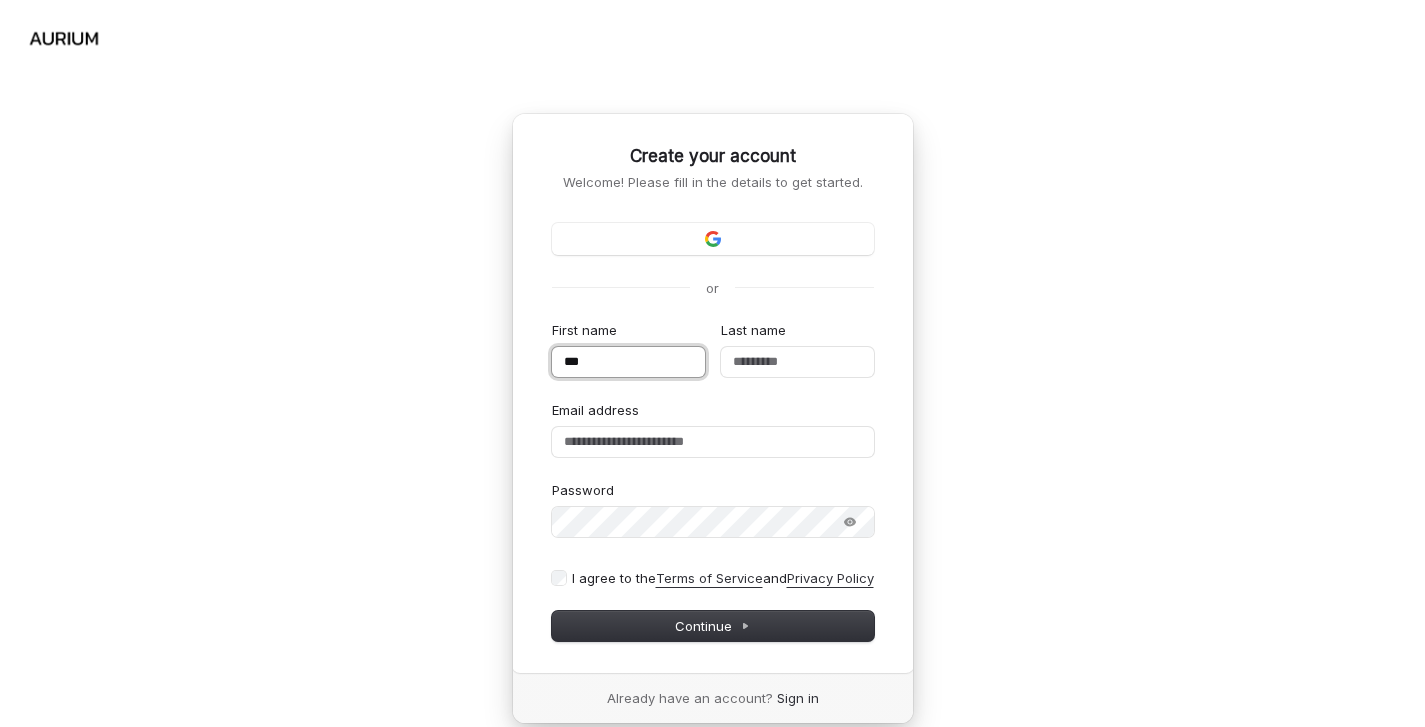 type on "**" 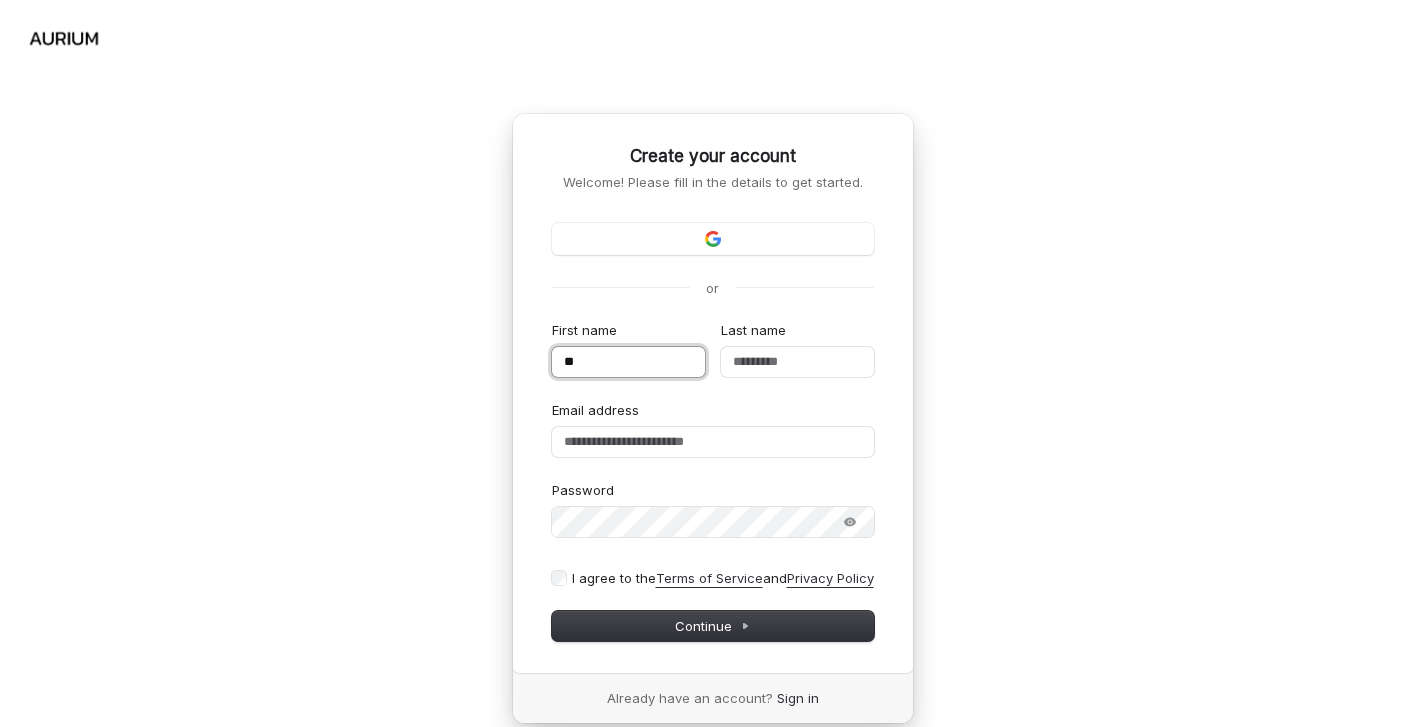 type on "***" 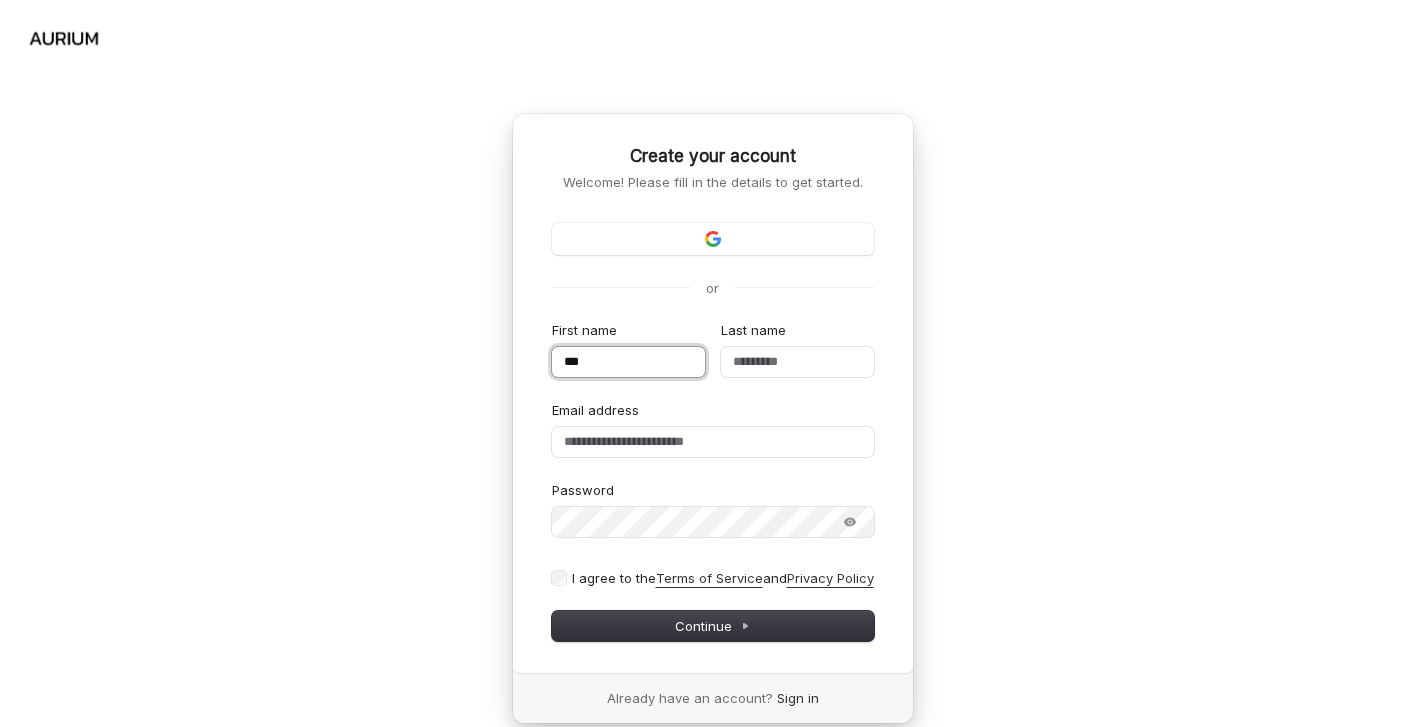 type on "****" 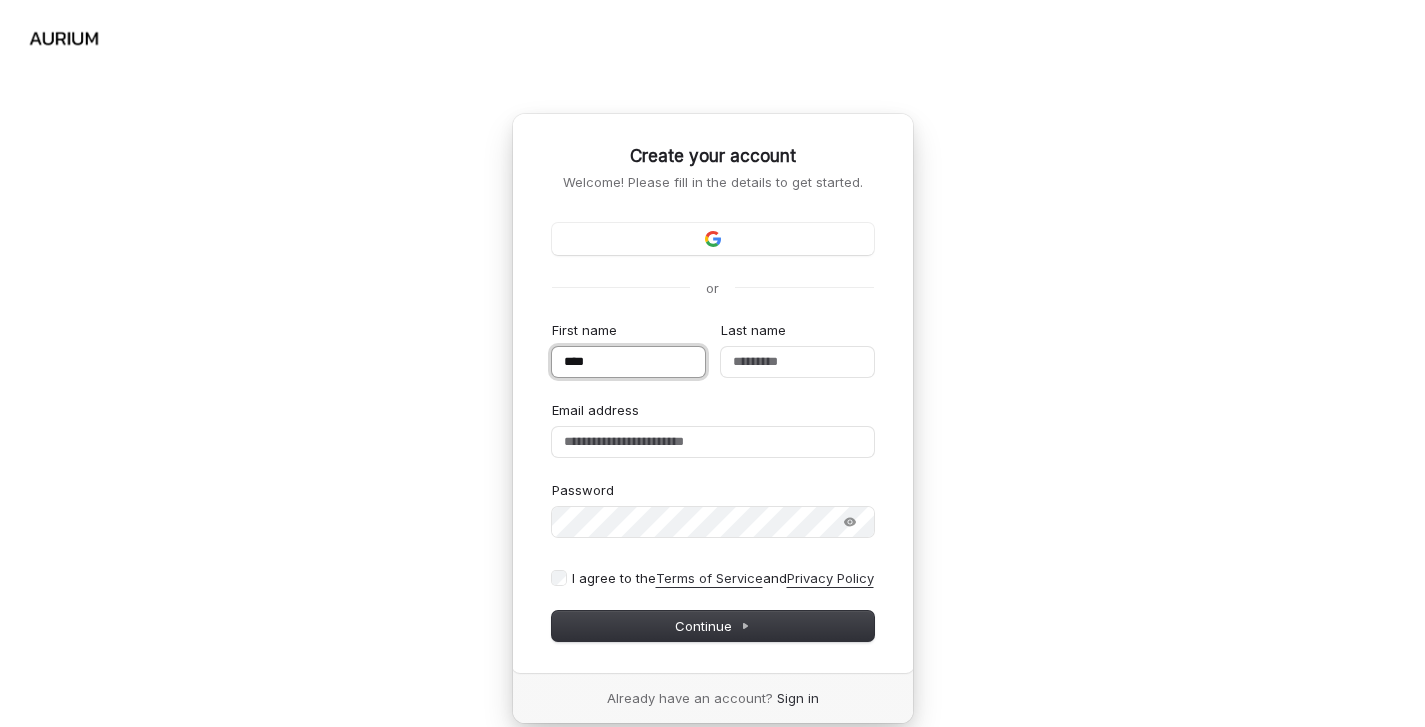 type on "*****" 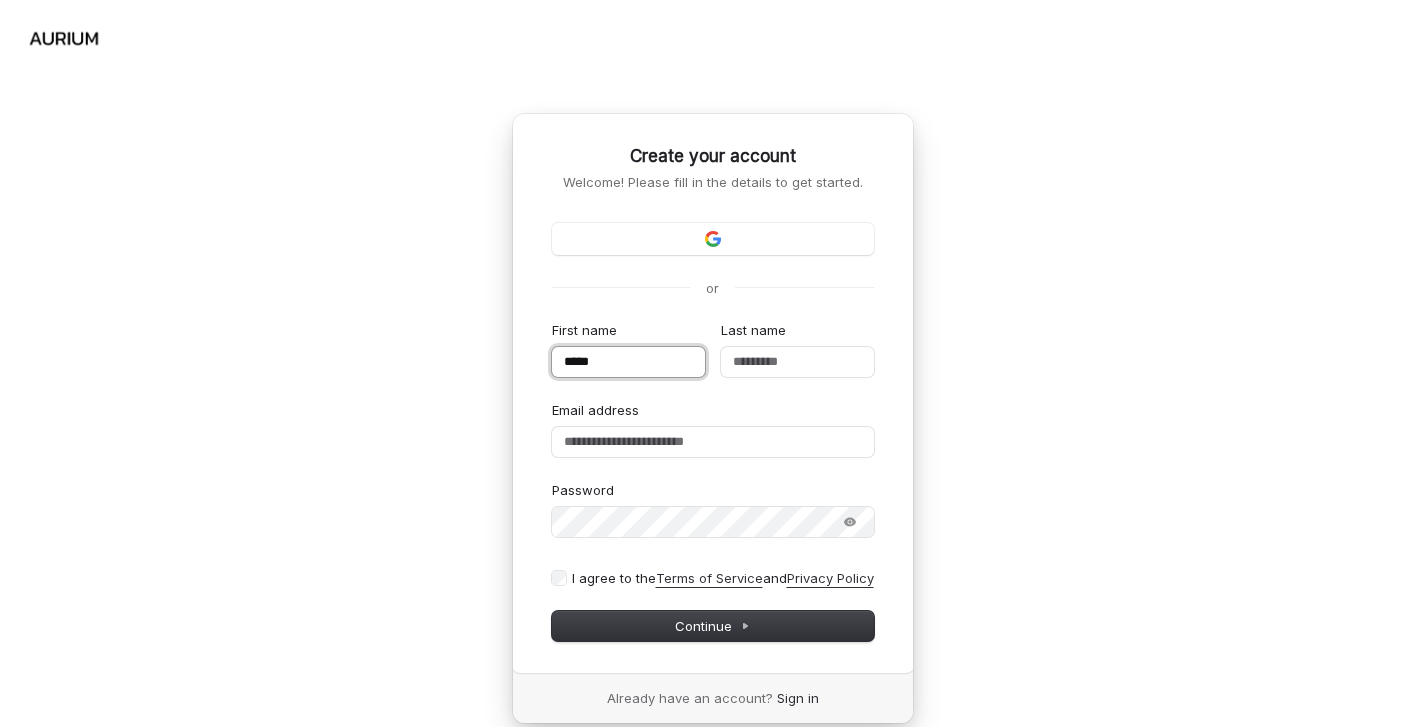 type on "******" 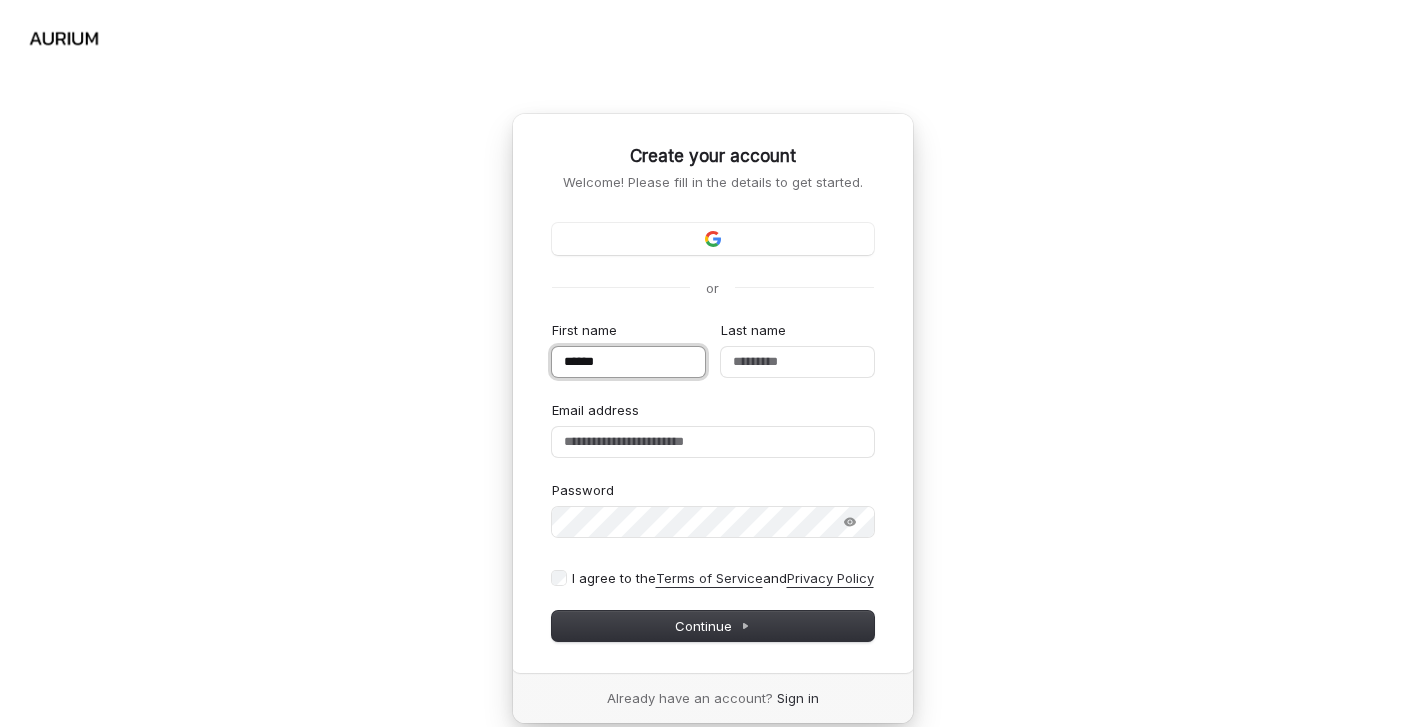 type on "*******" 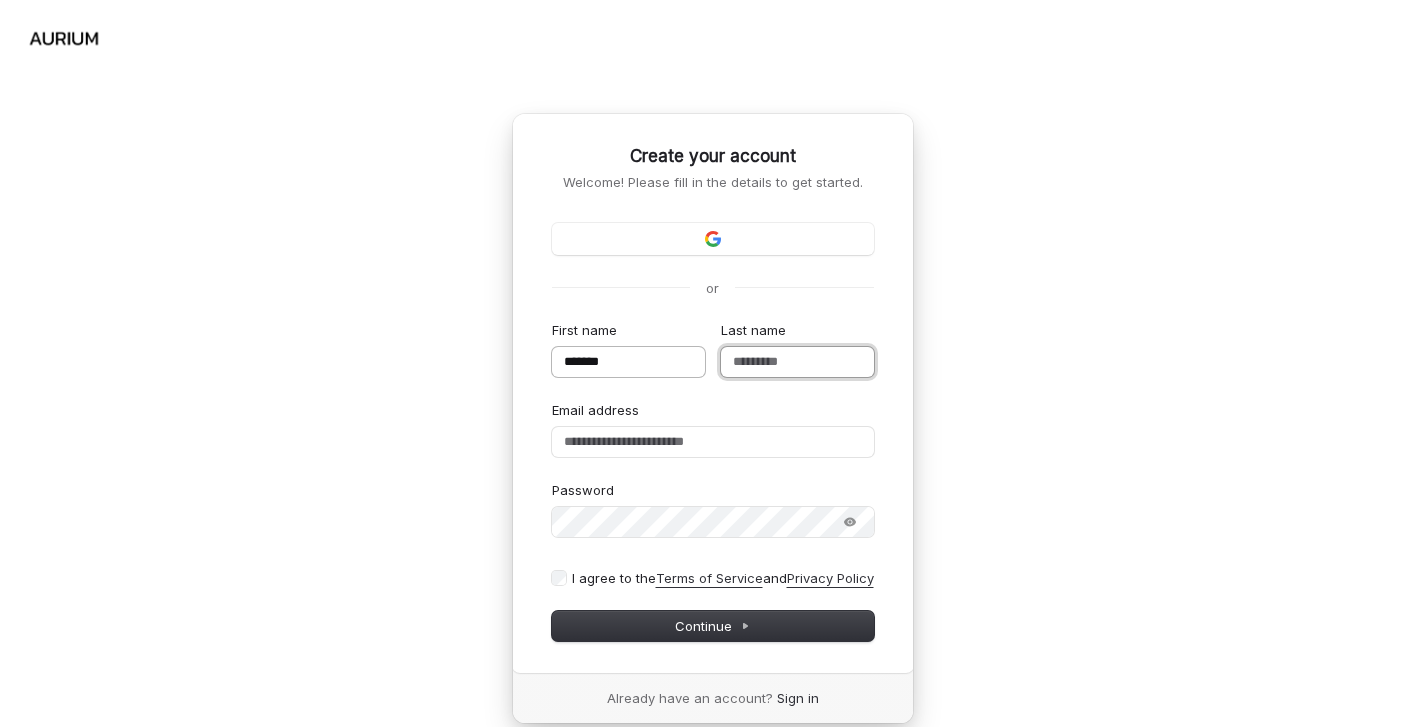 type on "*******" 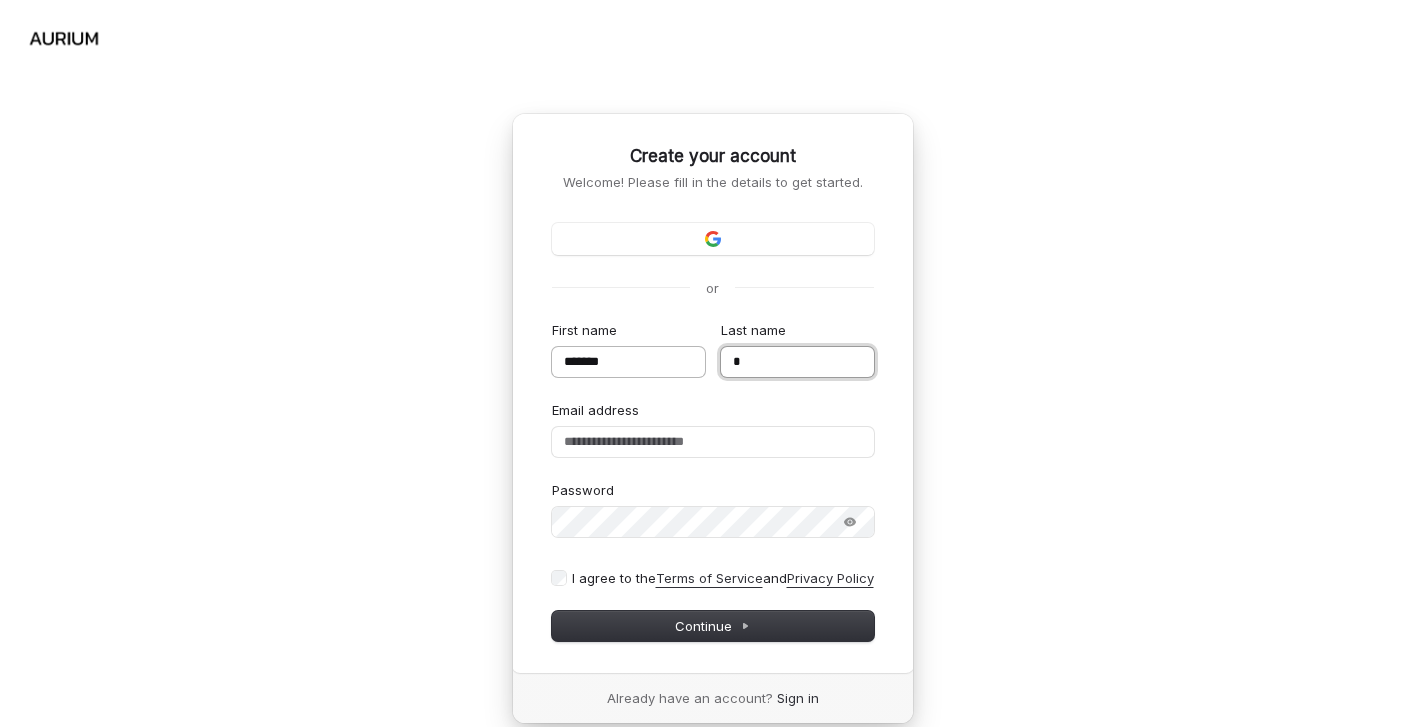 type on "*******" 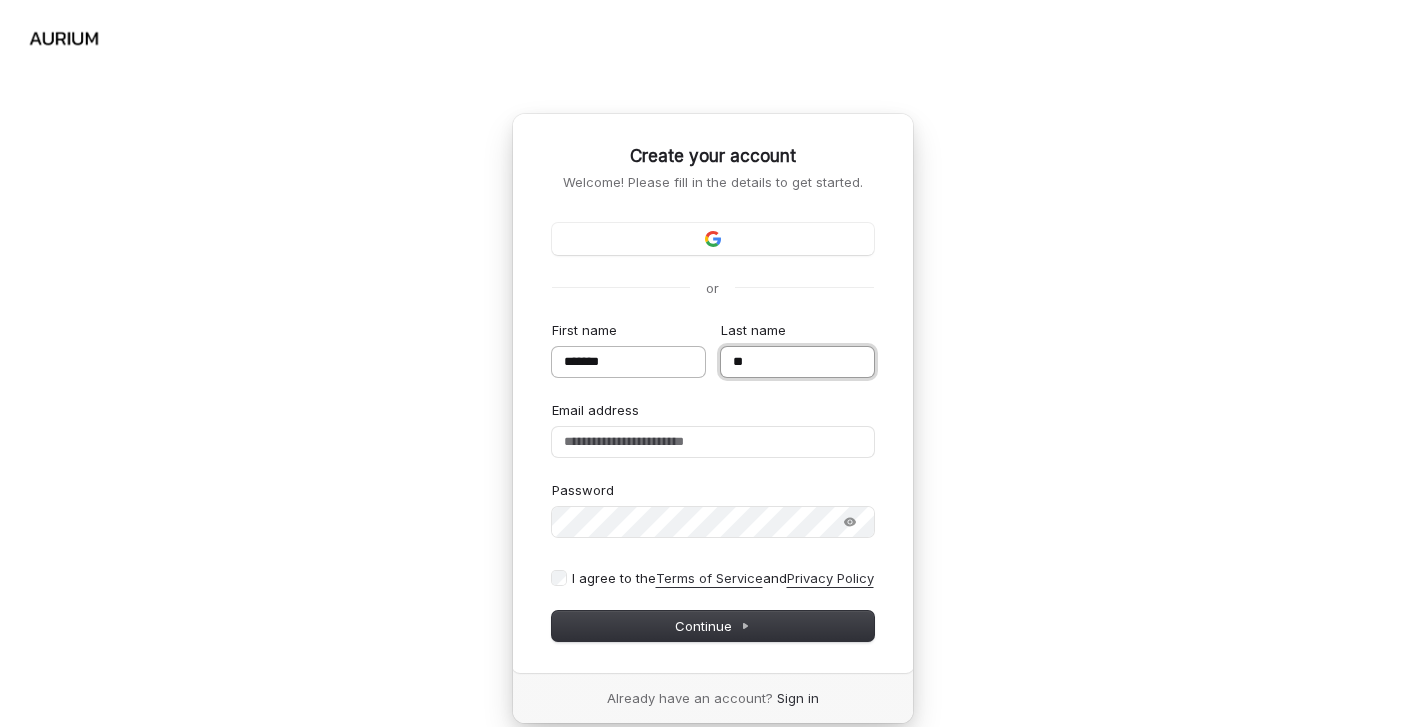 type on "***" 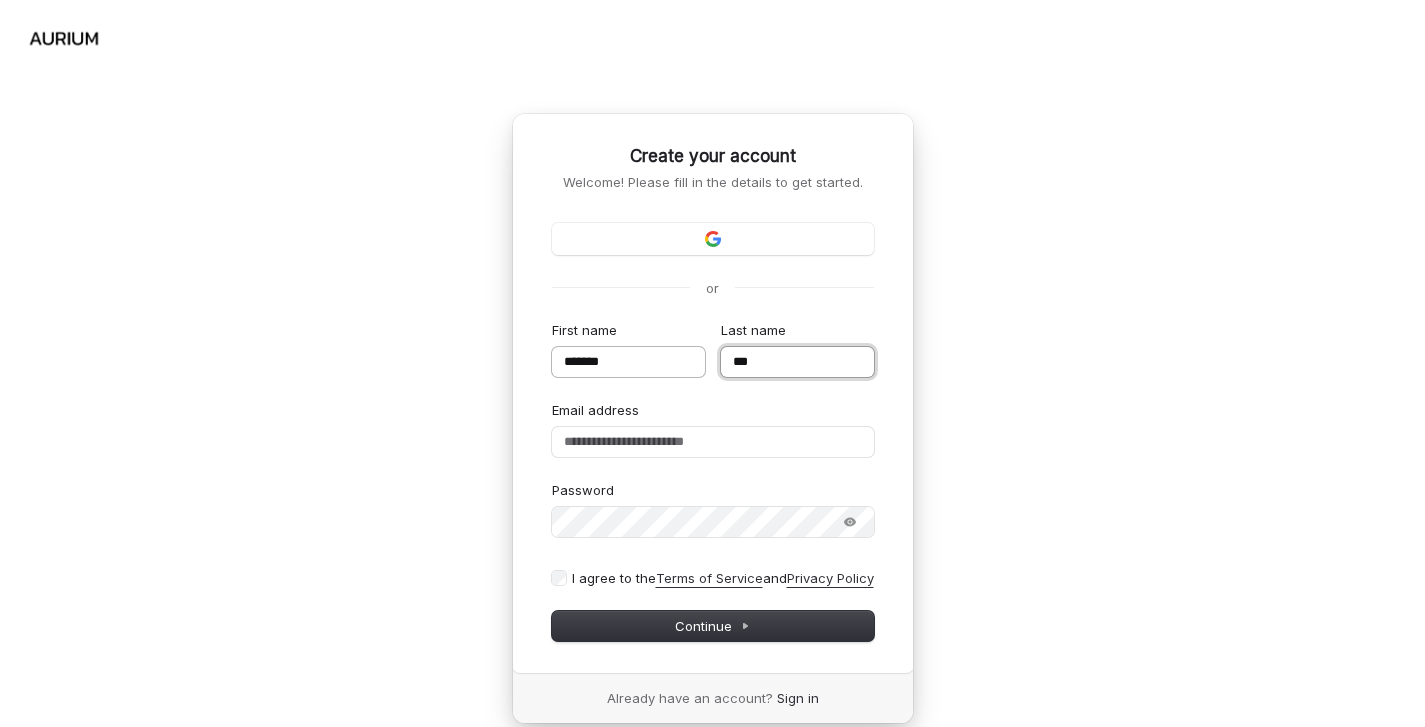 type on "*******" 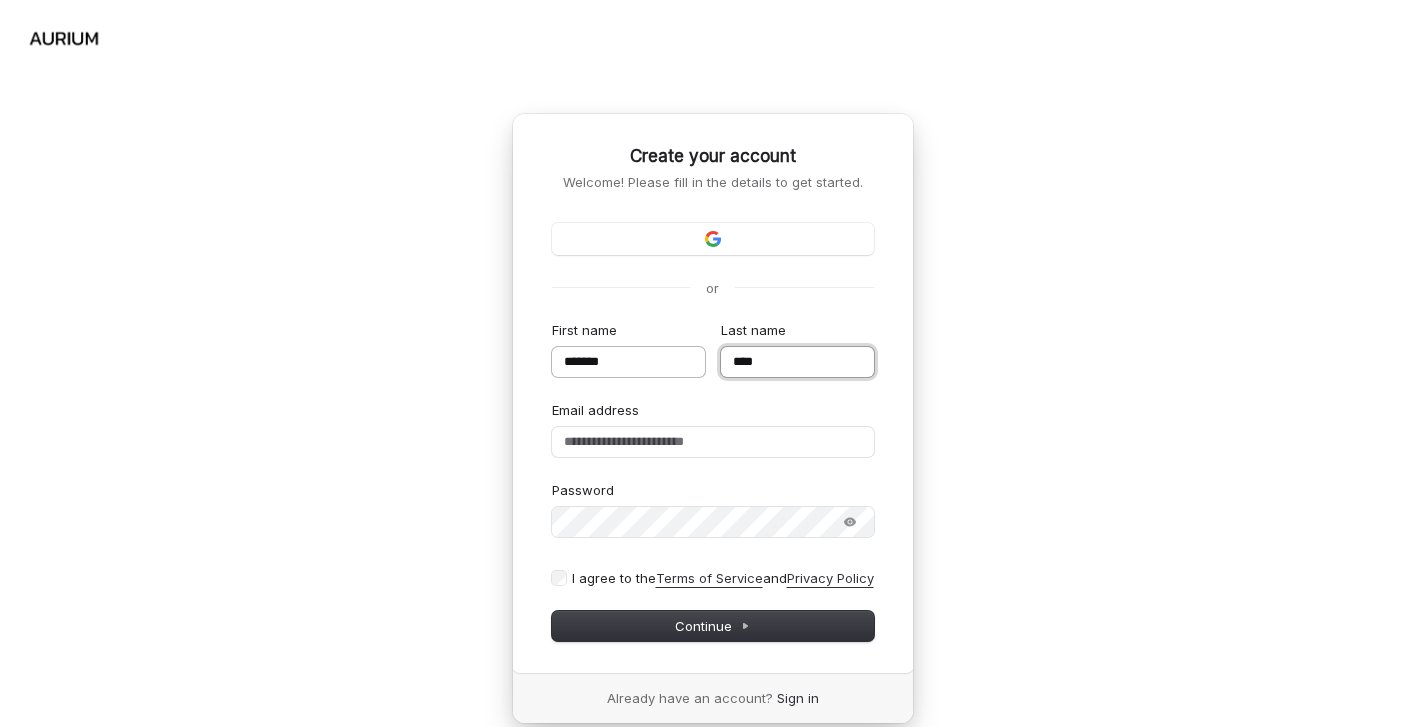 type on "*******" 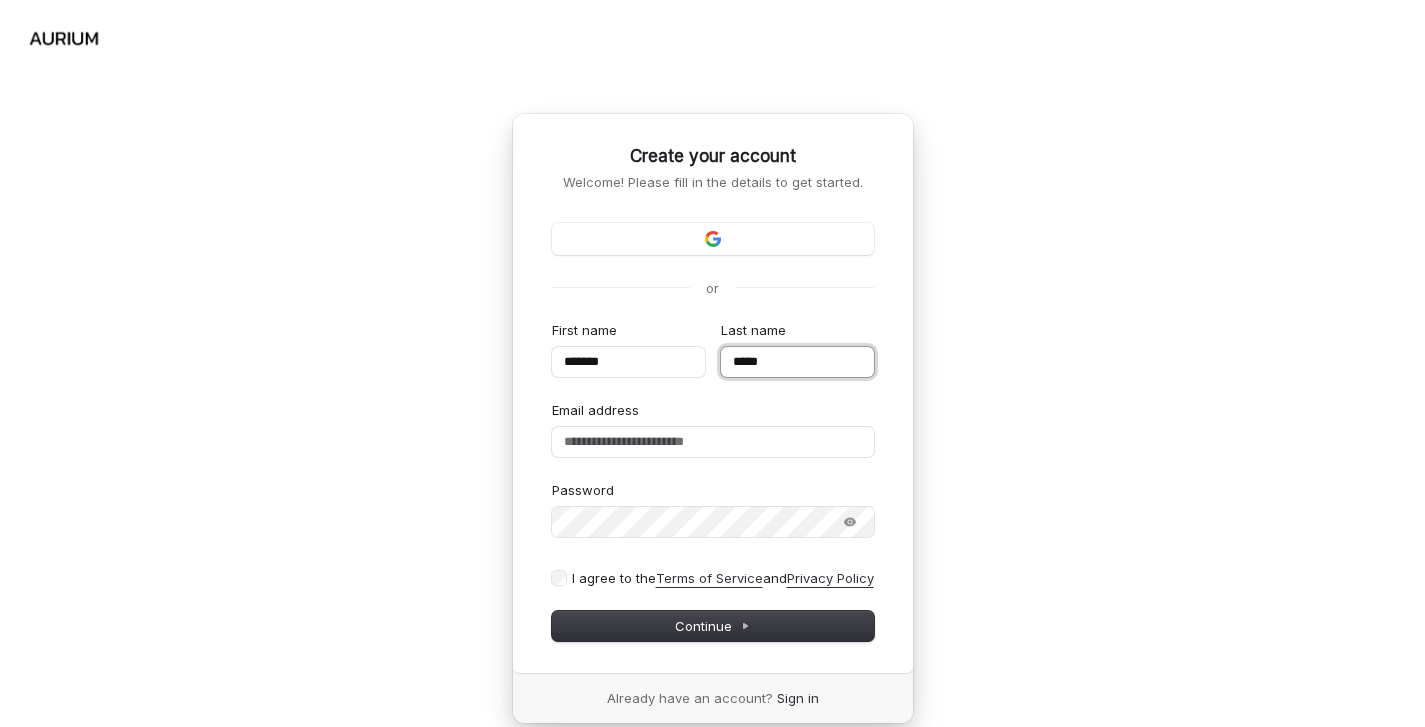 type on "*****" 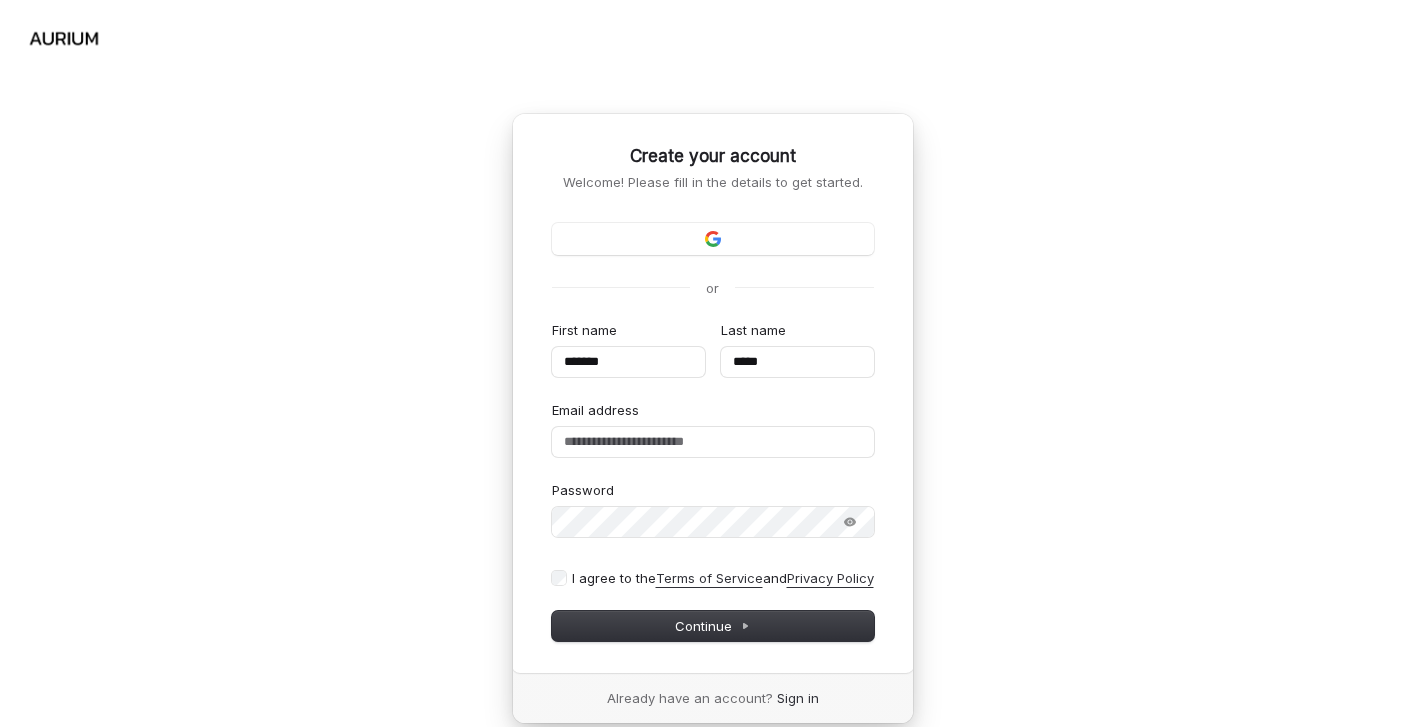 type on "*******" 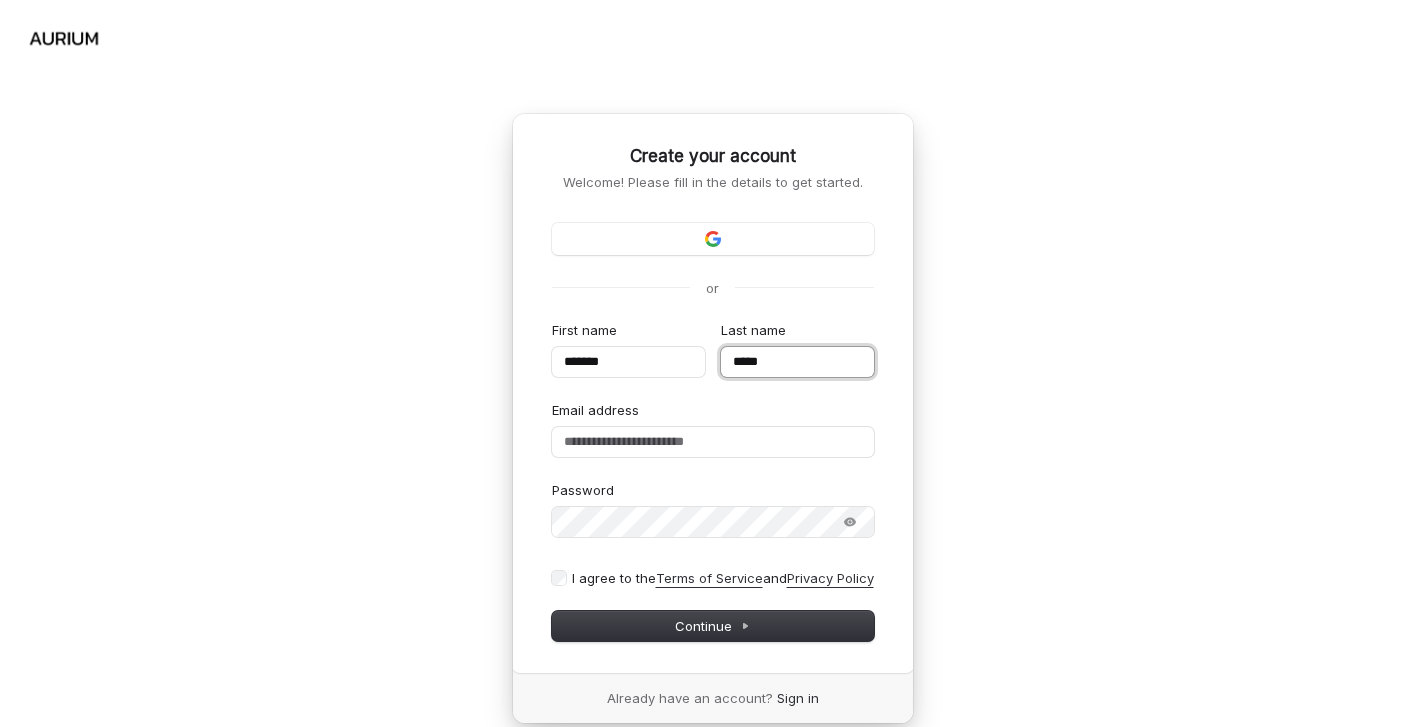 type on "*******" 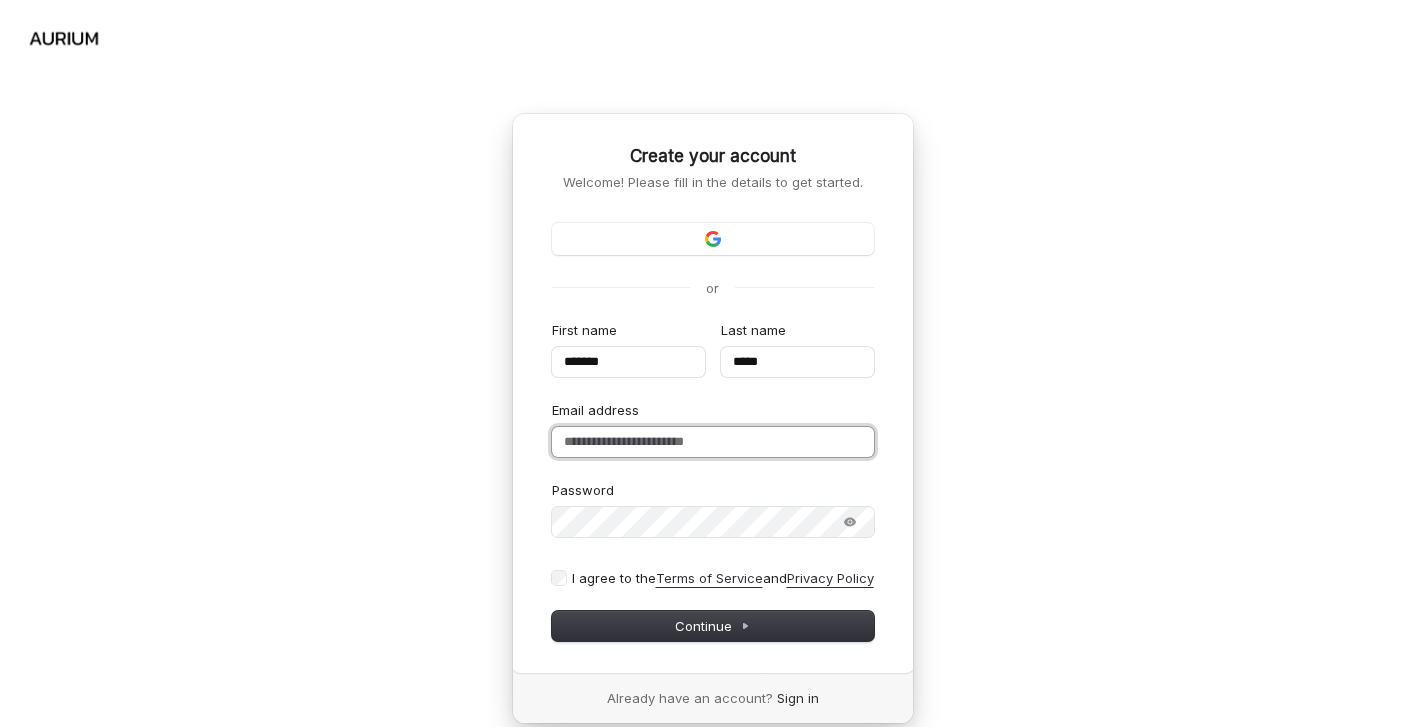 type on "*******" 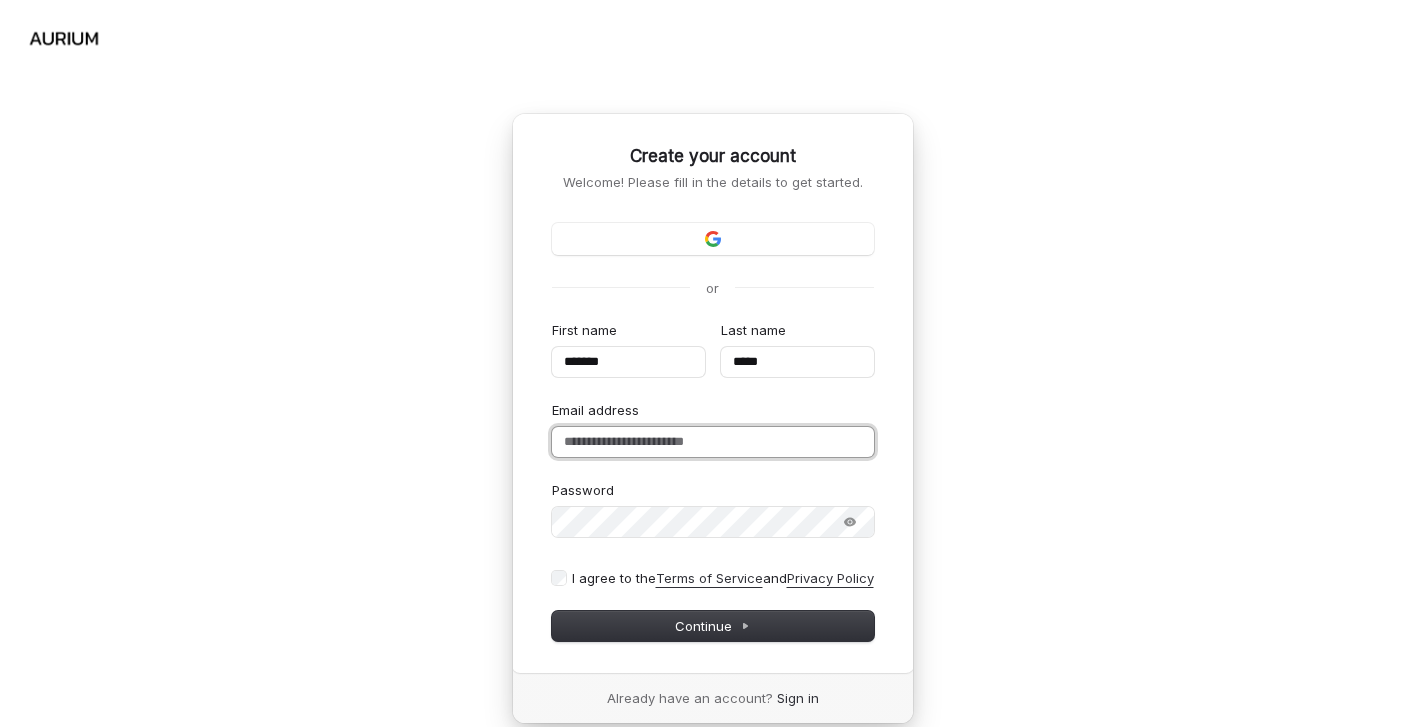 type on "**********" 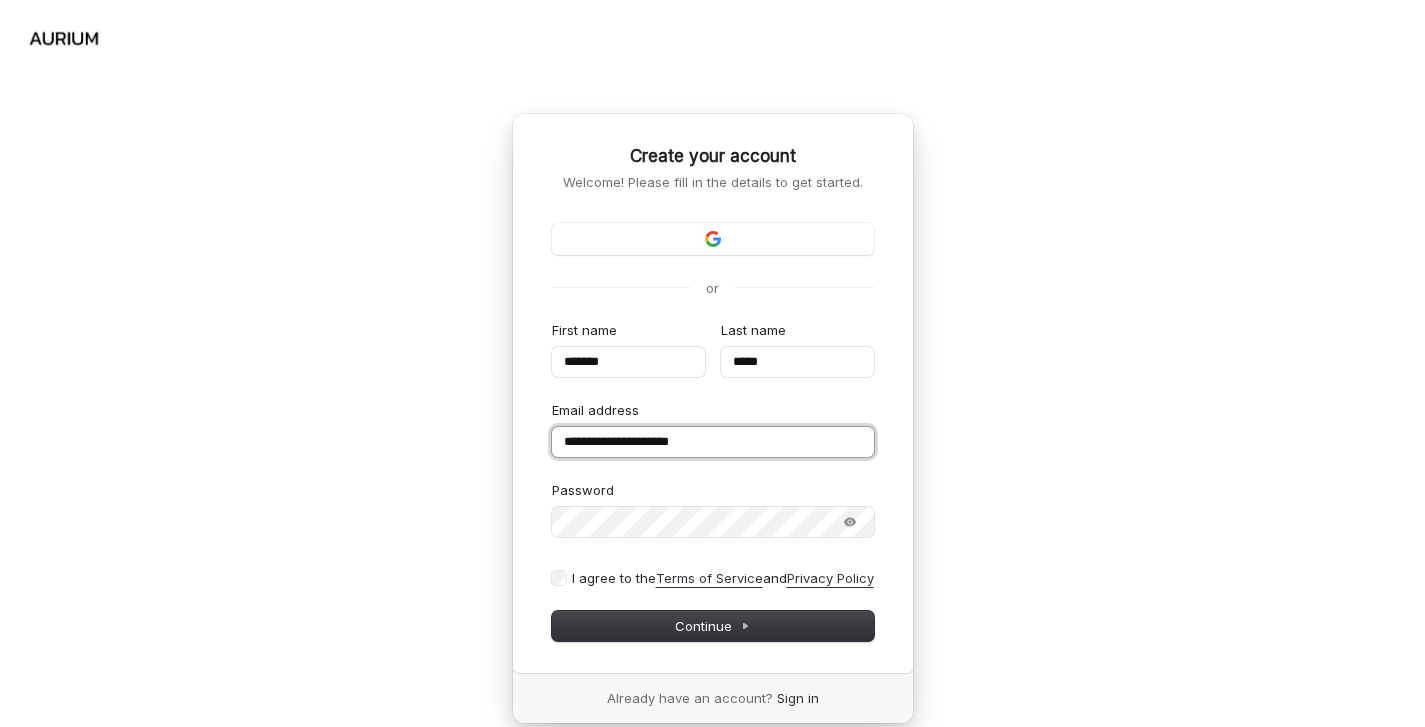type on "*******" 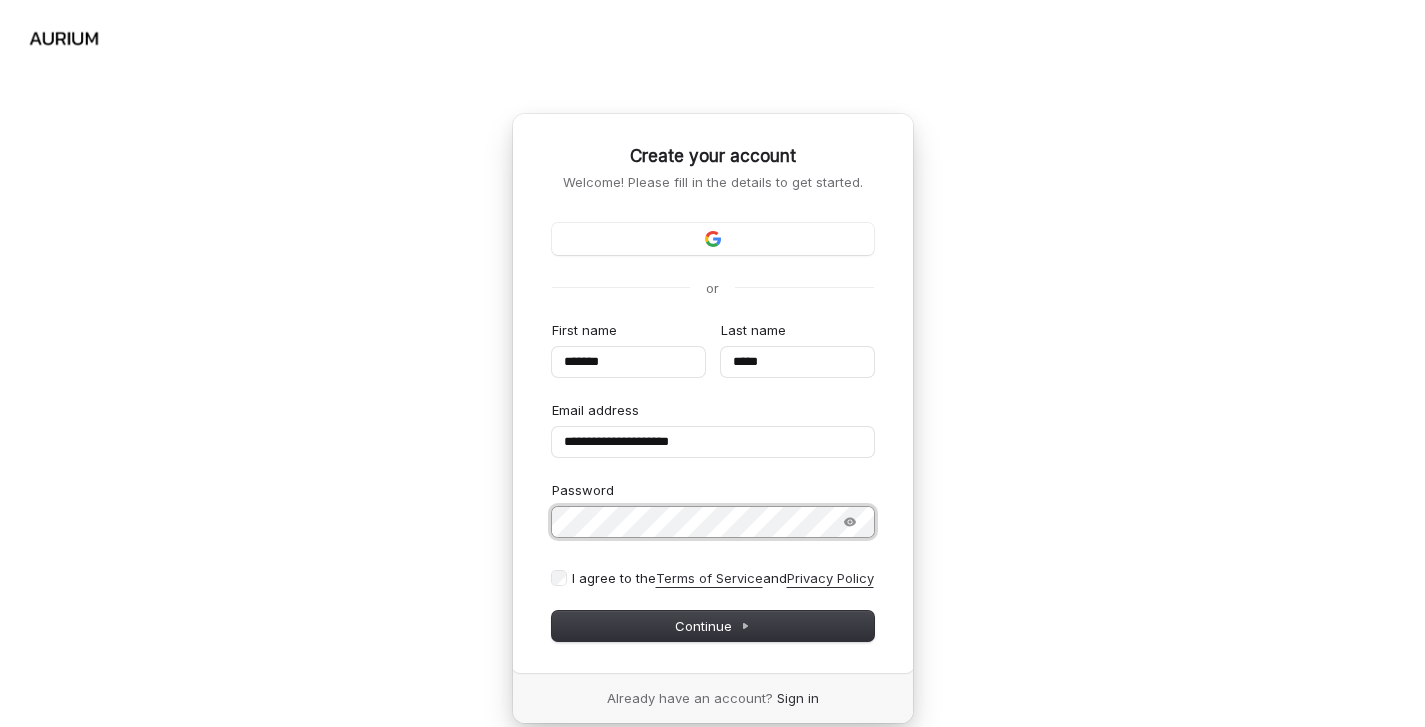 type on "*******" 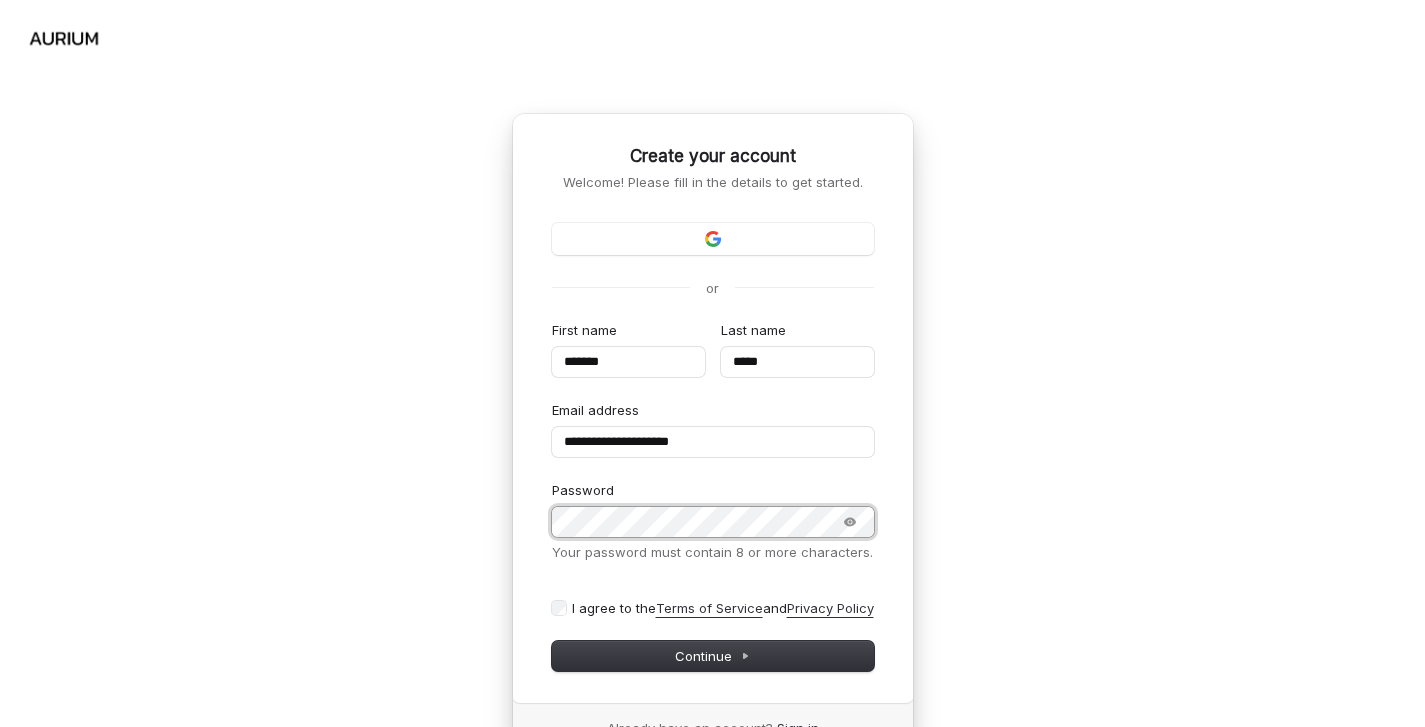type on "*******" 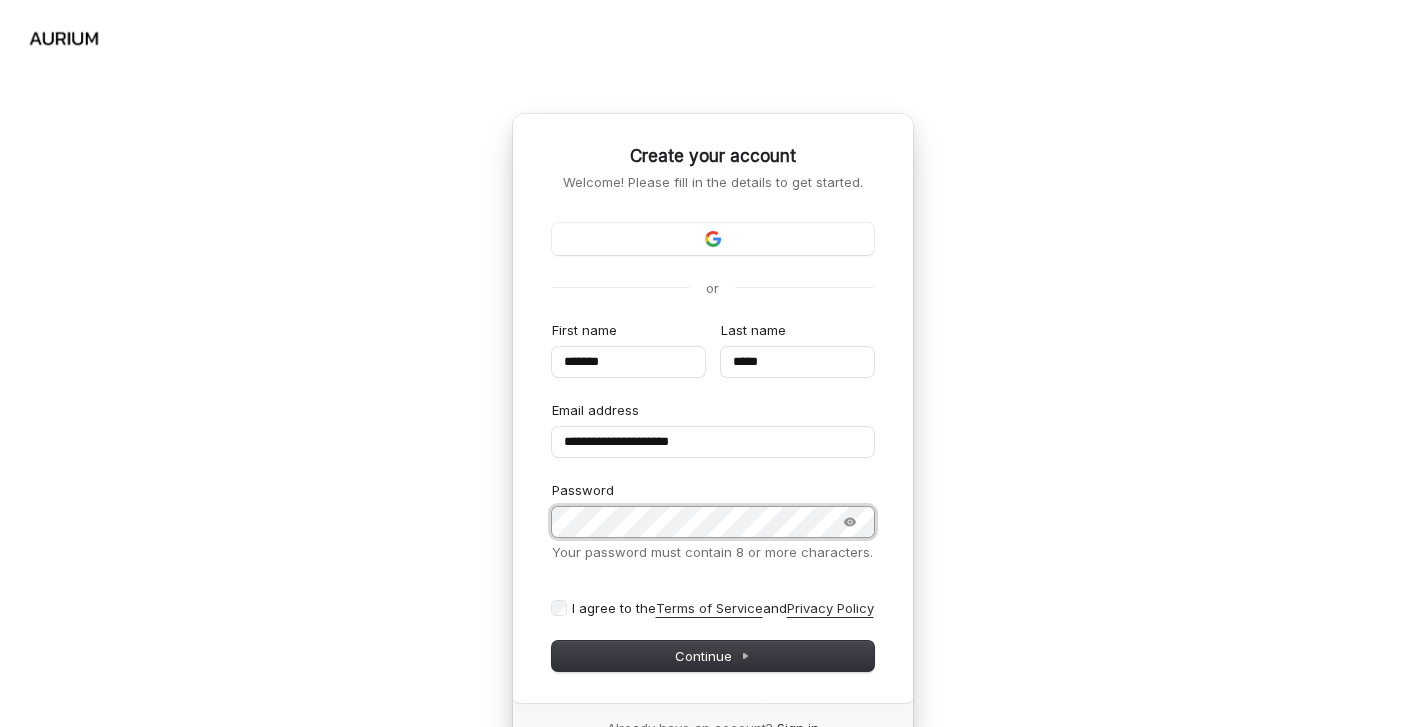 type on "*****" 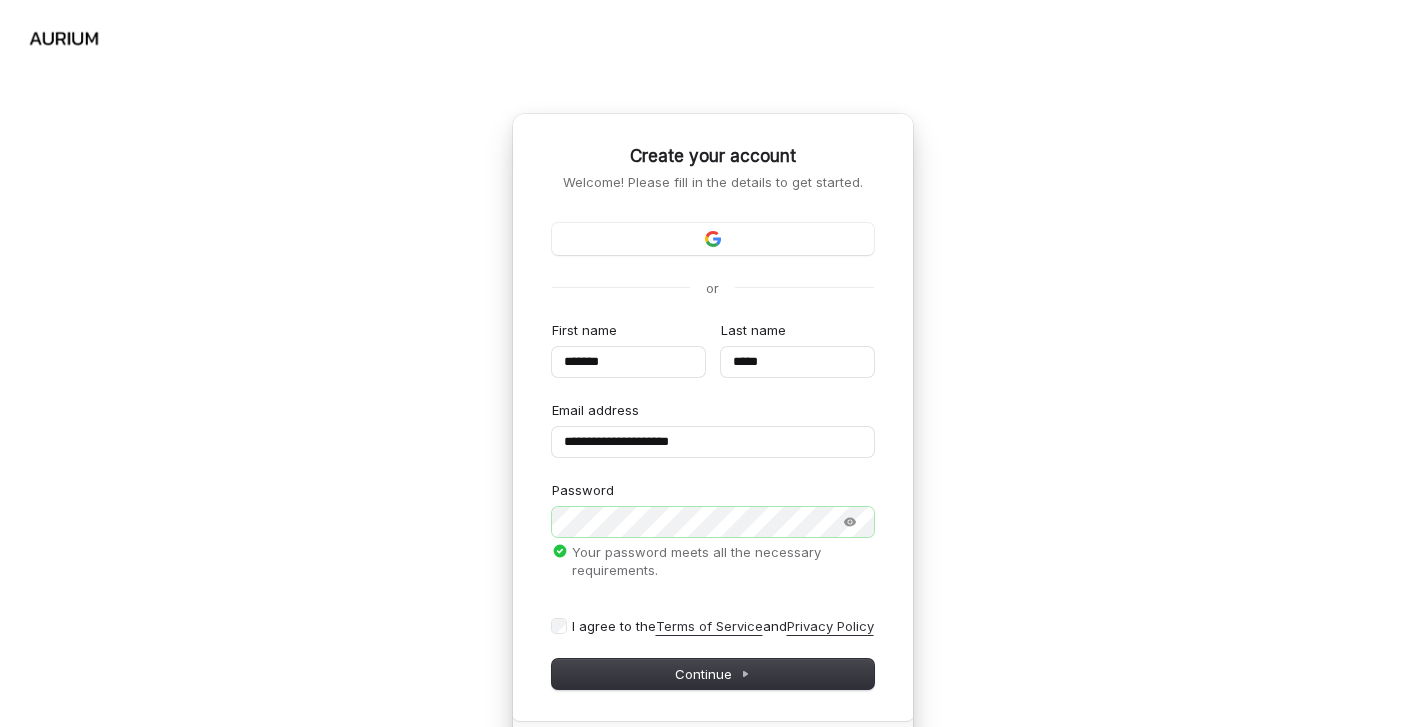 type on "*******" 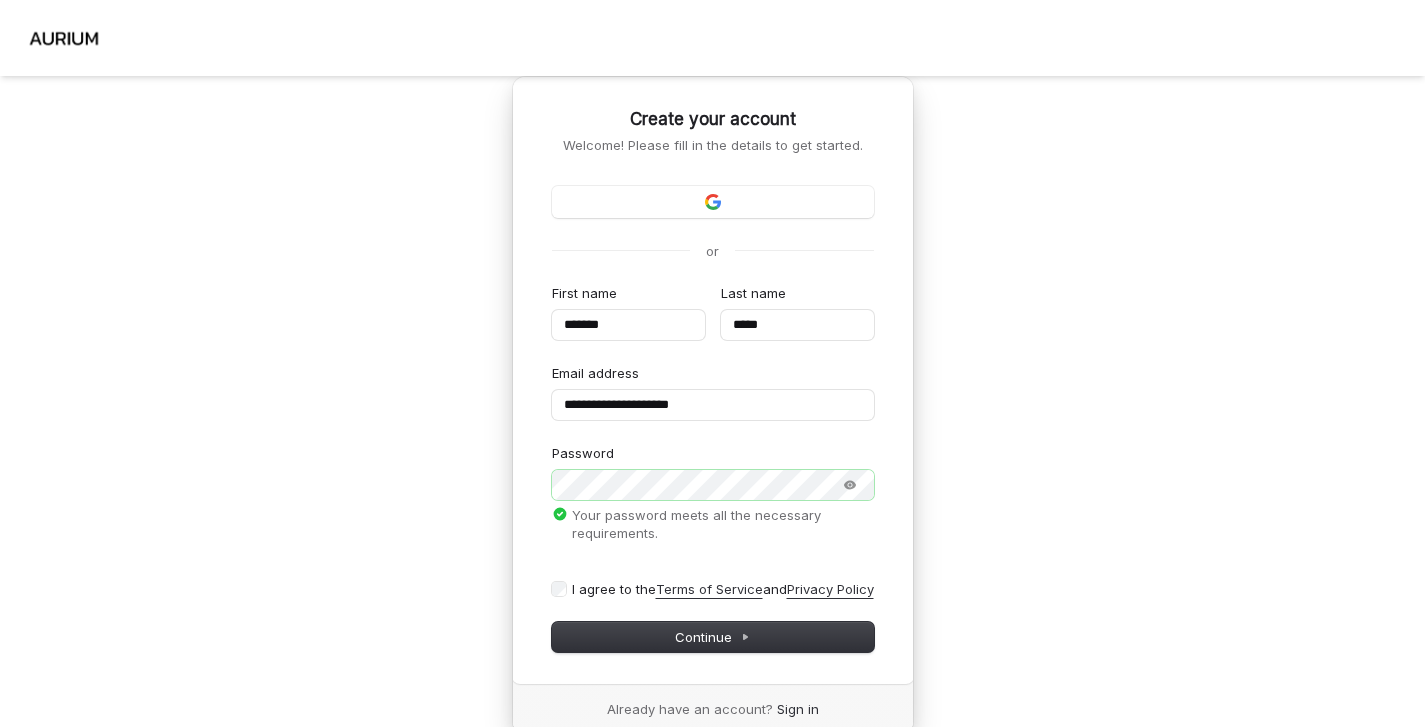 scroll, scrollTop: 78, scrollLeft: 0, axis: vertical 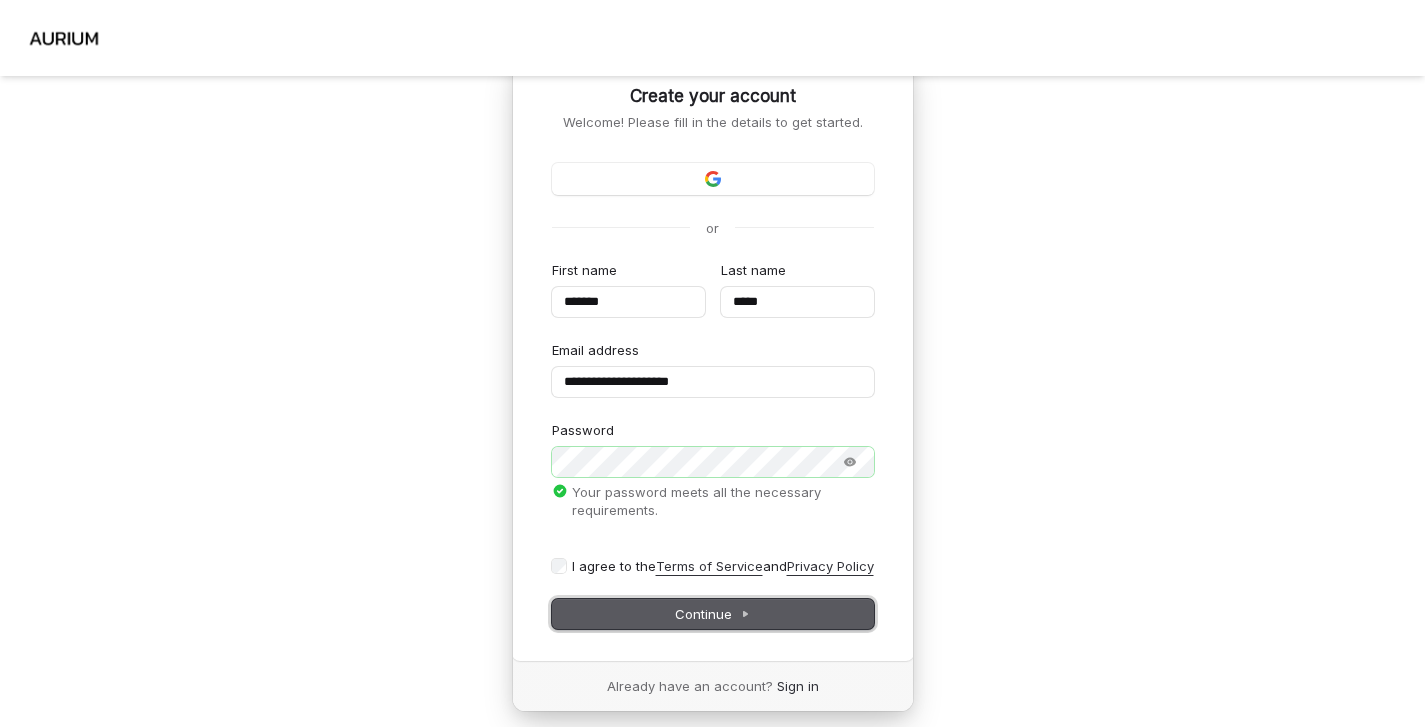 type on "*******" 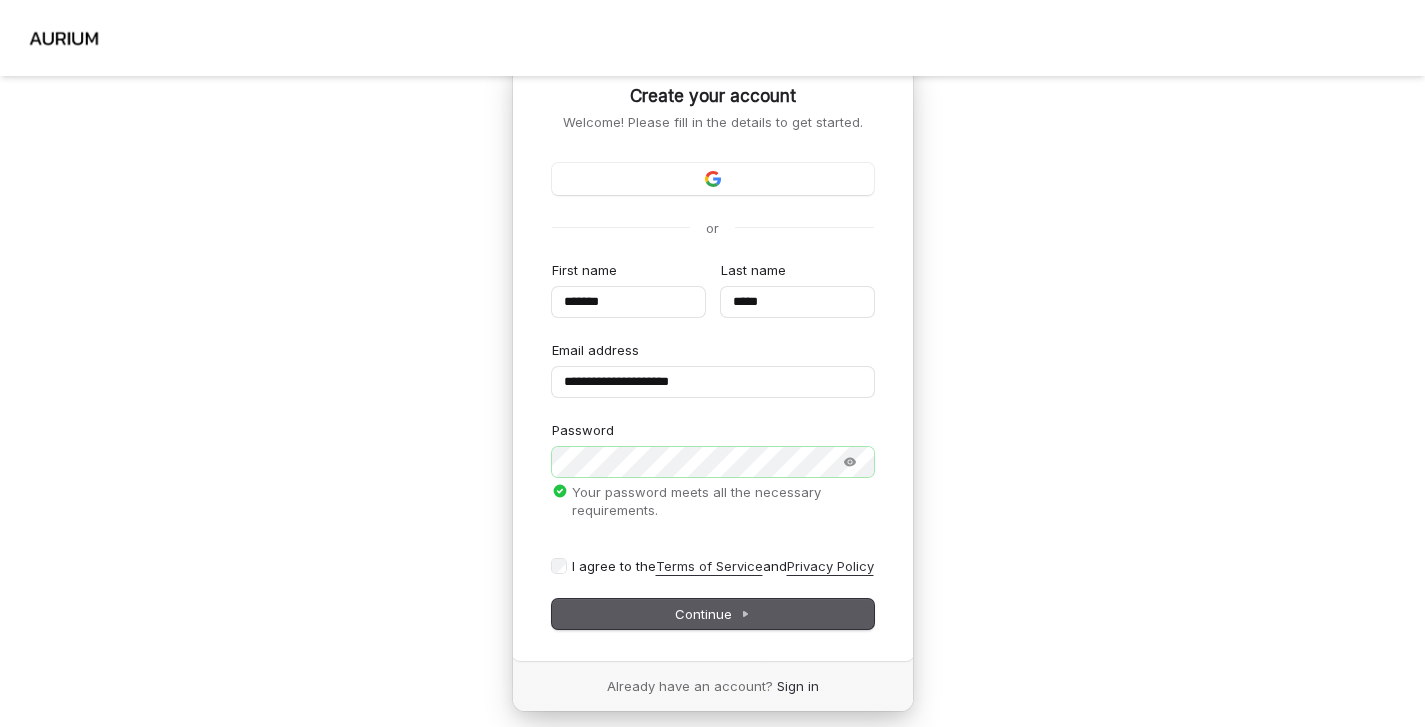 type on "*******" 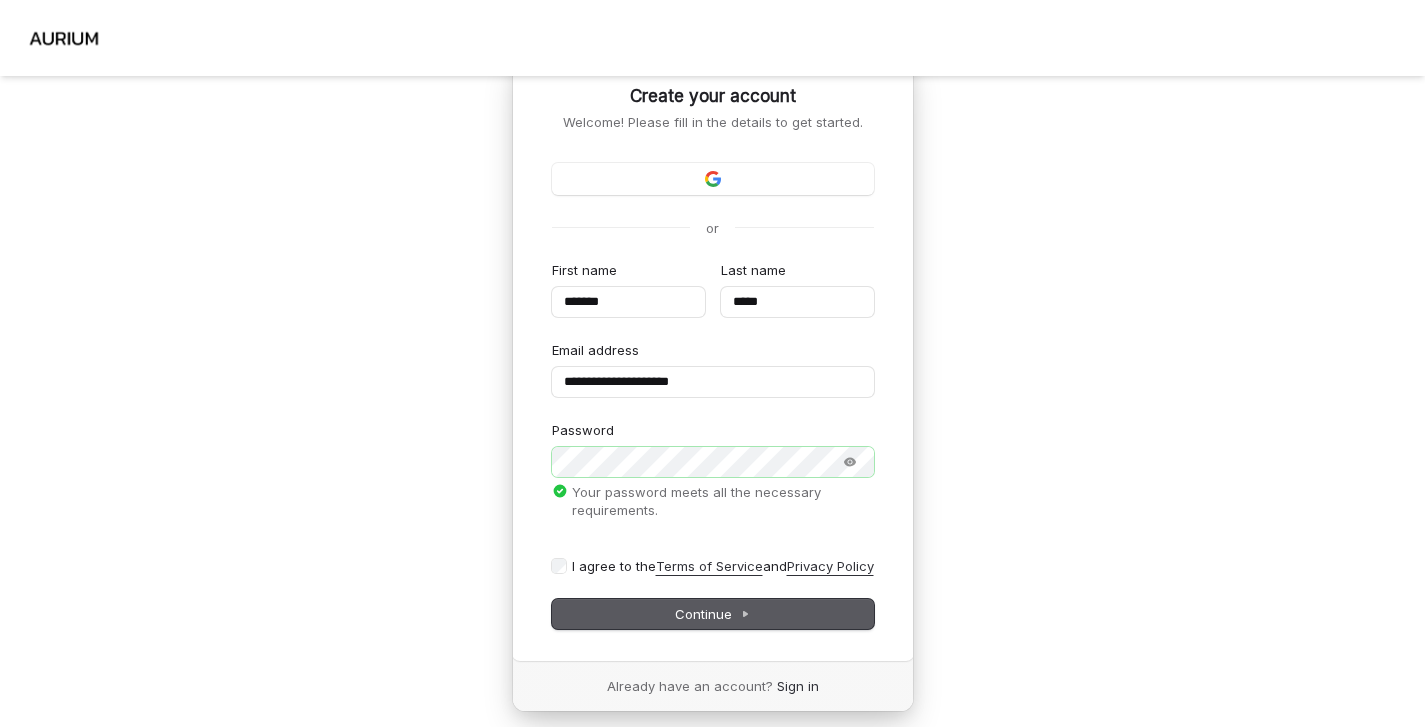 type on "*****" 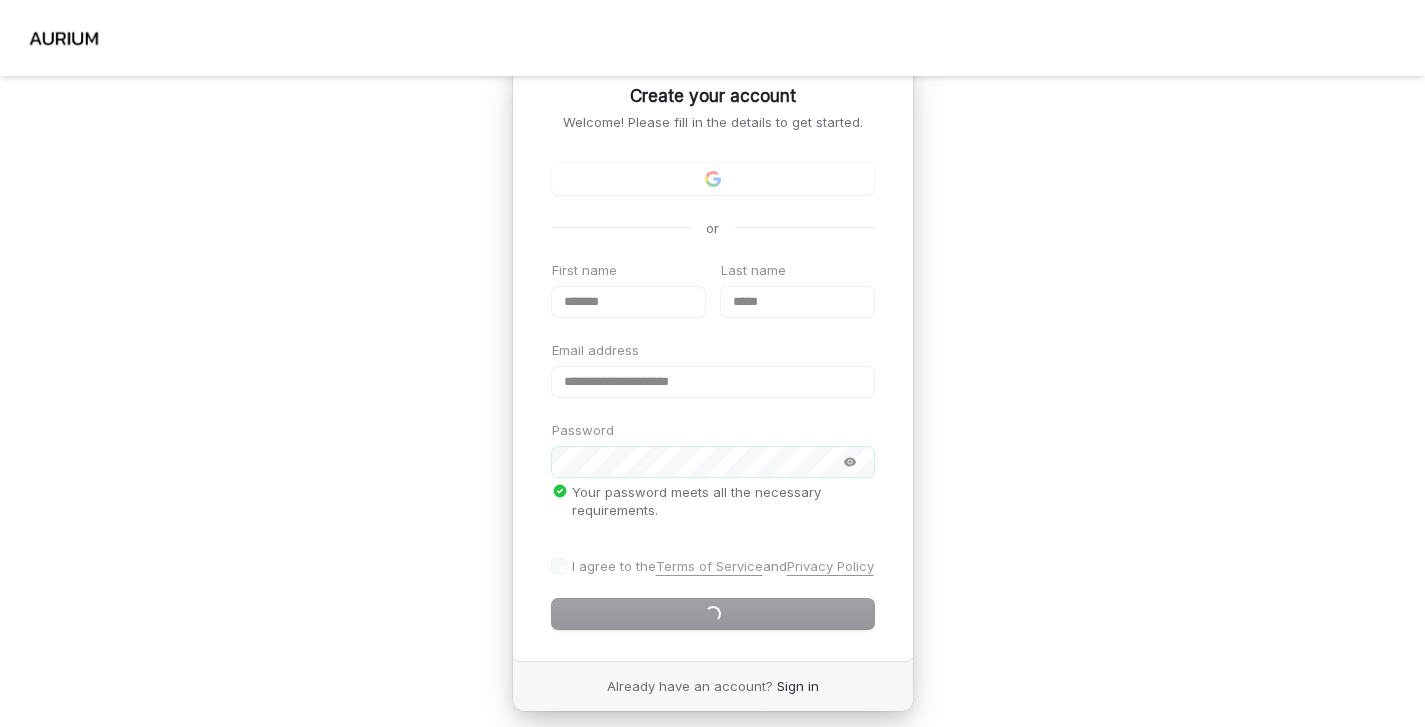 scroll, scrollTop: 64, scrollLeft: 0, axis: vertical 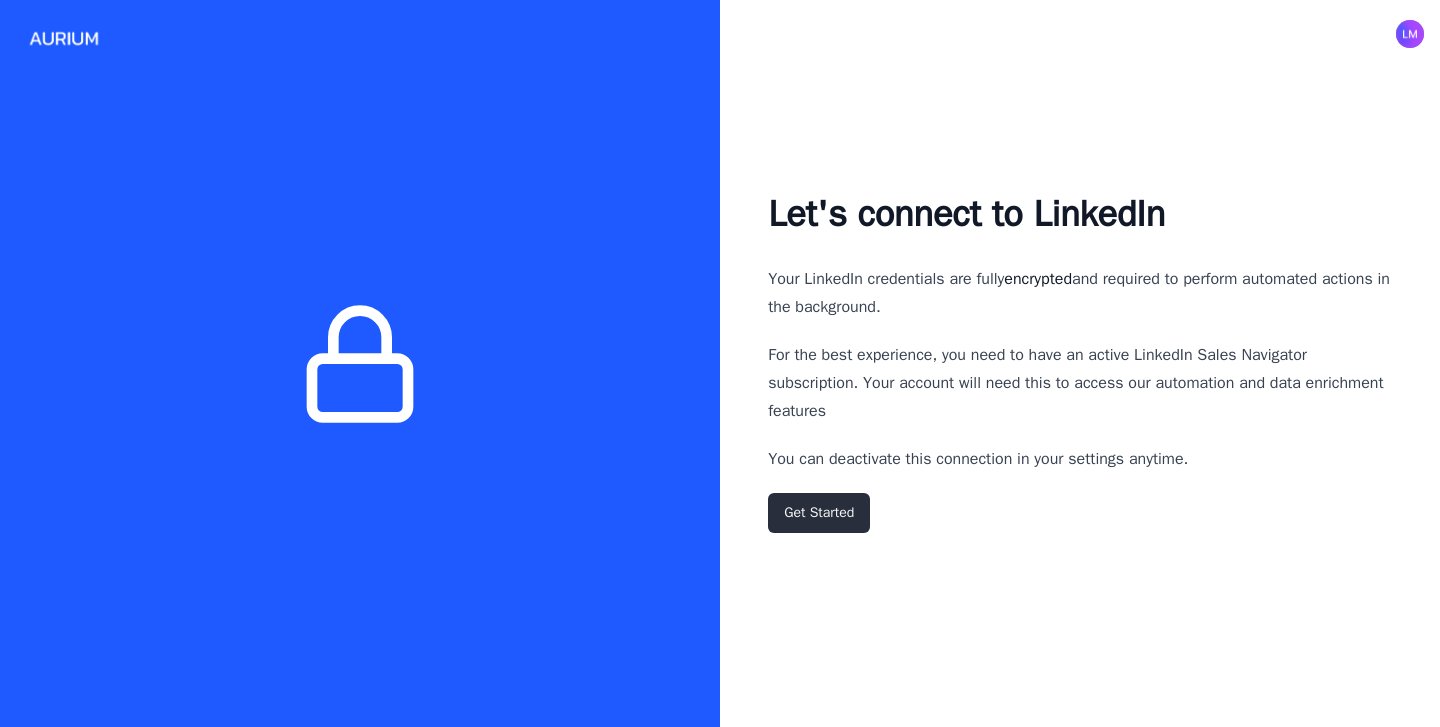 click on "Get Started" at bounding box center (819, 513) 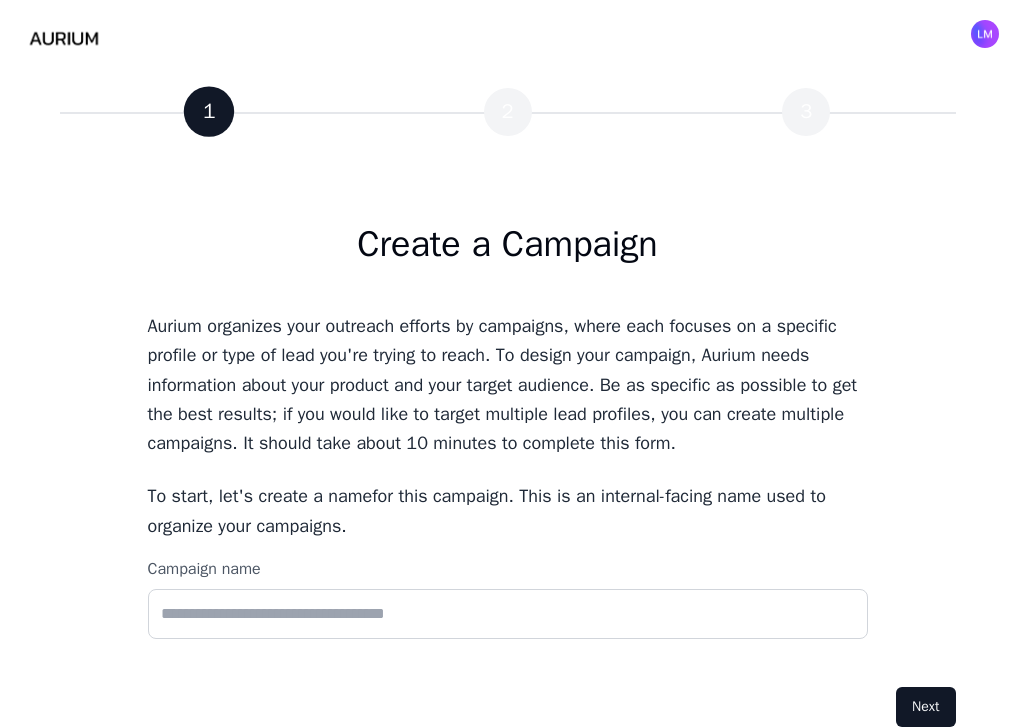 click on "Aurium organizes your outreach efforts by   campaigns , where each focuses on a specific profile or type of lead you're trying to reach. To design your campaign, Aurium needs information about your product and your target audience. Be as specific as possible to get the best results; if you would like to target multiple lead profiles, you can create multiple campaigns. It should take about 10 minutes to complete this form." at bounding box center (508, 385) 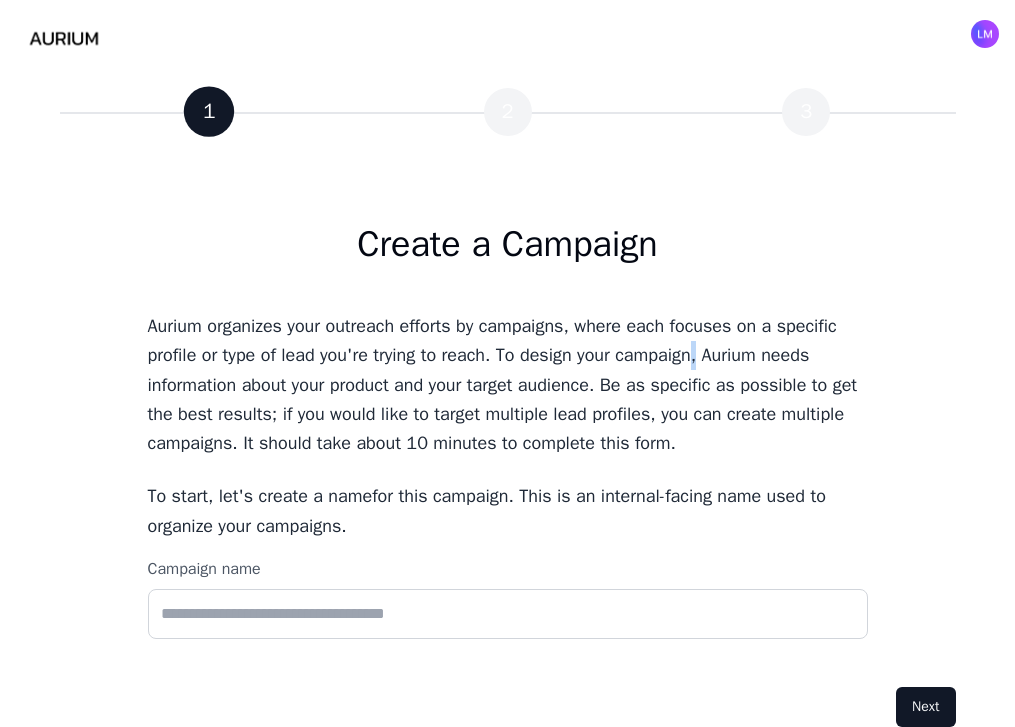 click on "Aurium organizes your outreach efforts by   campaigns , where each focuses on a specific profile or type of lead you're trying to reach. To design your campaign, Aurium needs information about your product and your target audience. Be as specific as possible to get the best results; if you would like to target multiple lead profiles, you can create multiple campaigns. It should take about 10 minutes to complete this form." at bounding box center [508, 385] 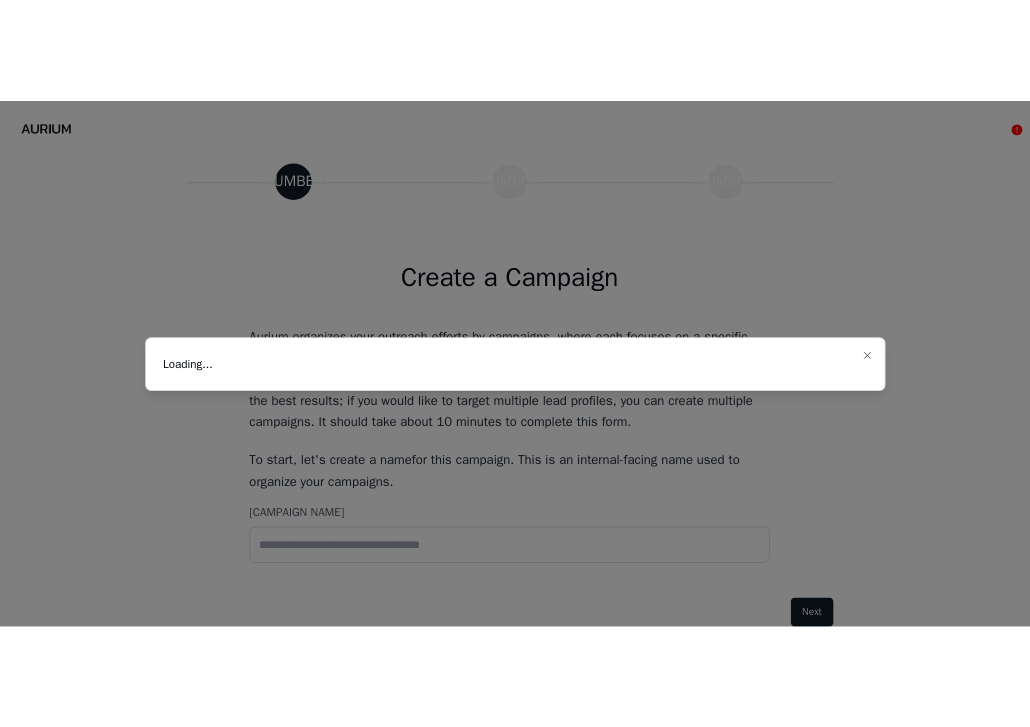 scroll, scrollTop: 0, scrollLeft: 0, axis: both 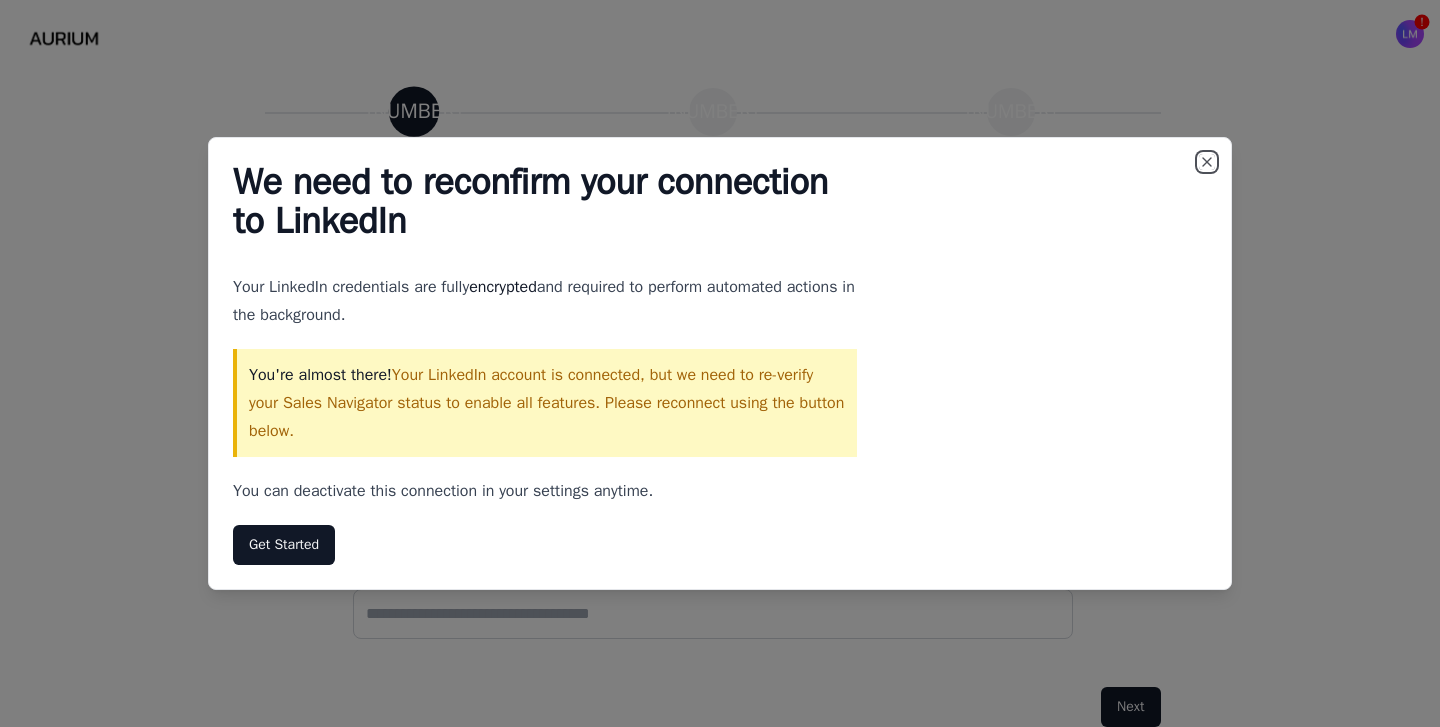 type 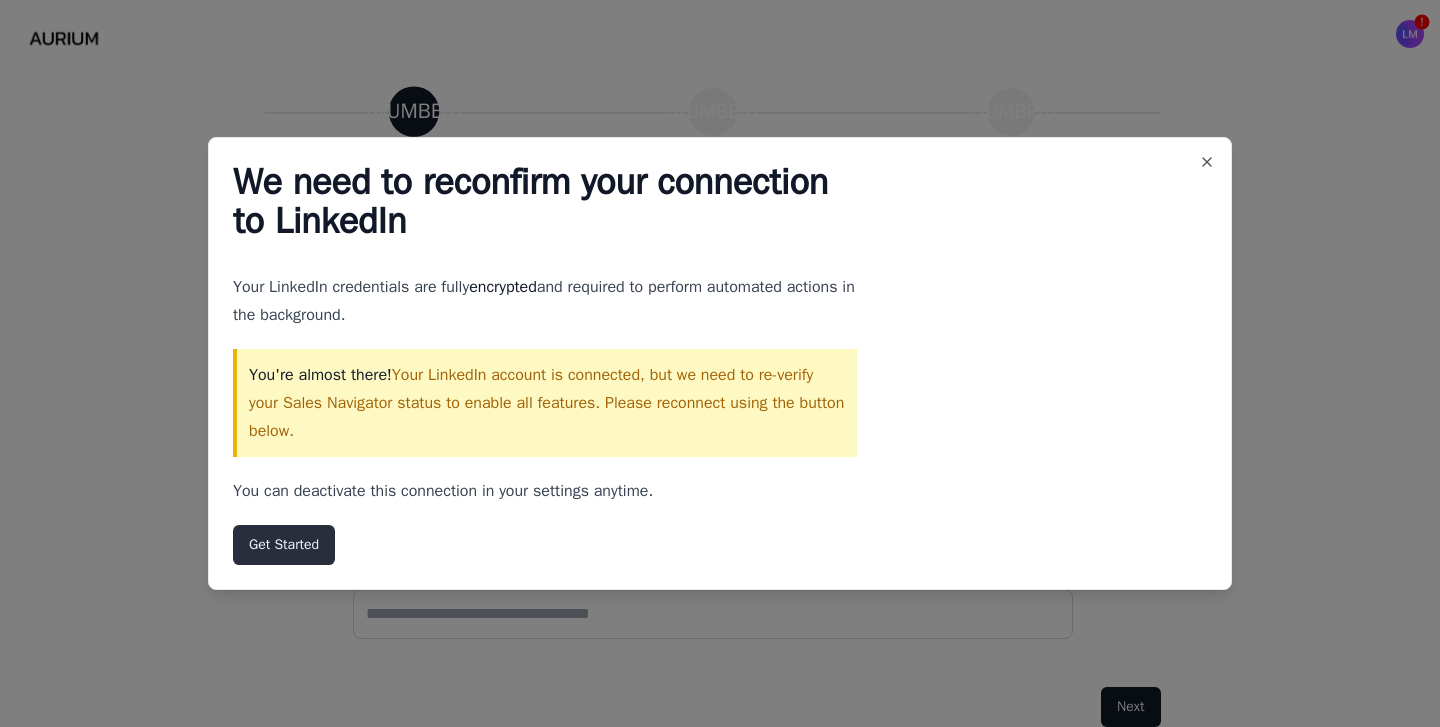 click on "Get Started" at bounding box center [284, 545] 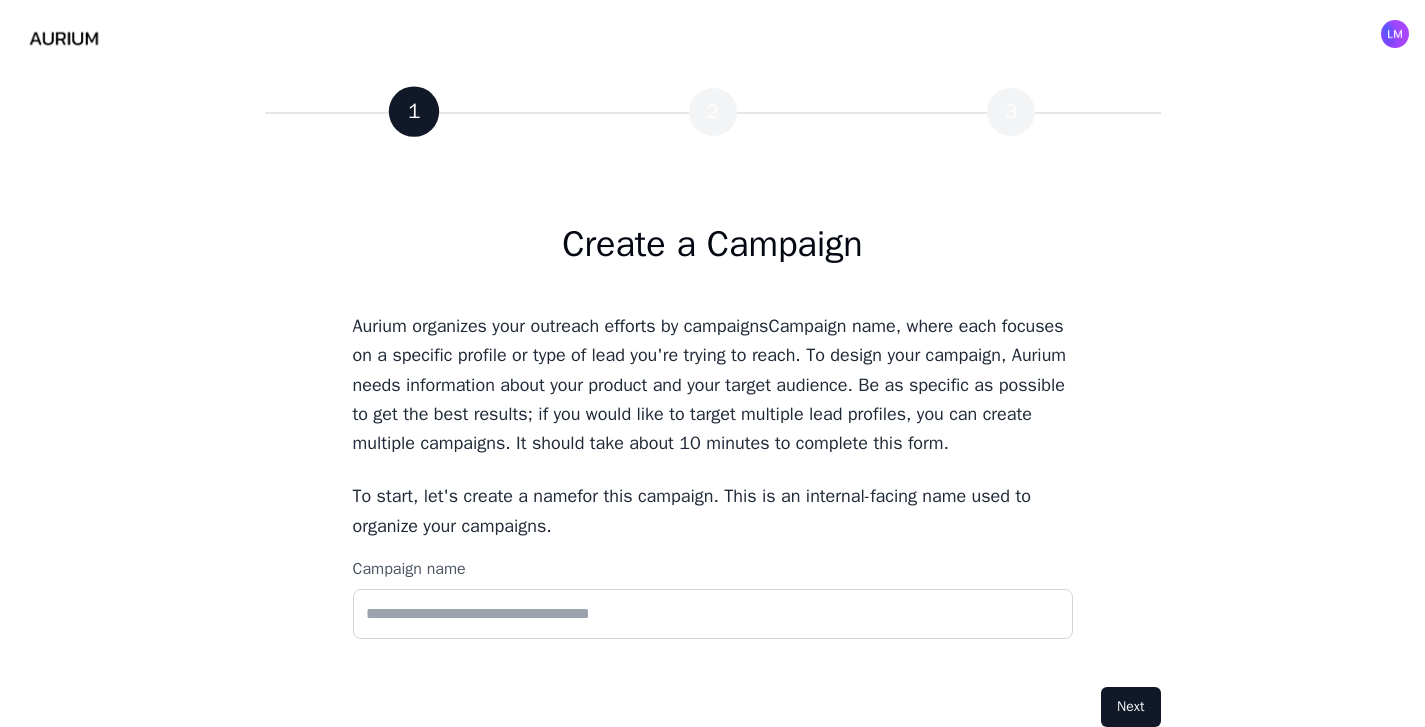 scroll, scrollTop: 0, scrollLeft: 0, axis: both 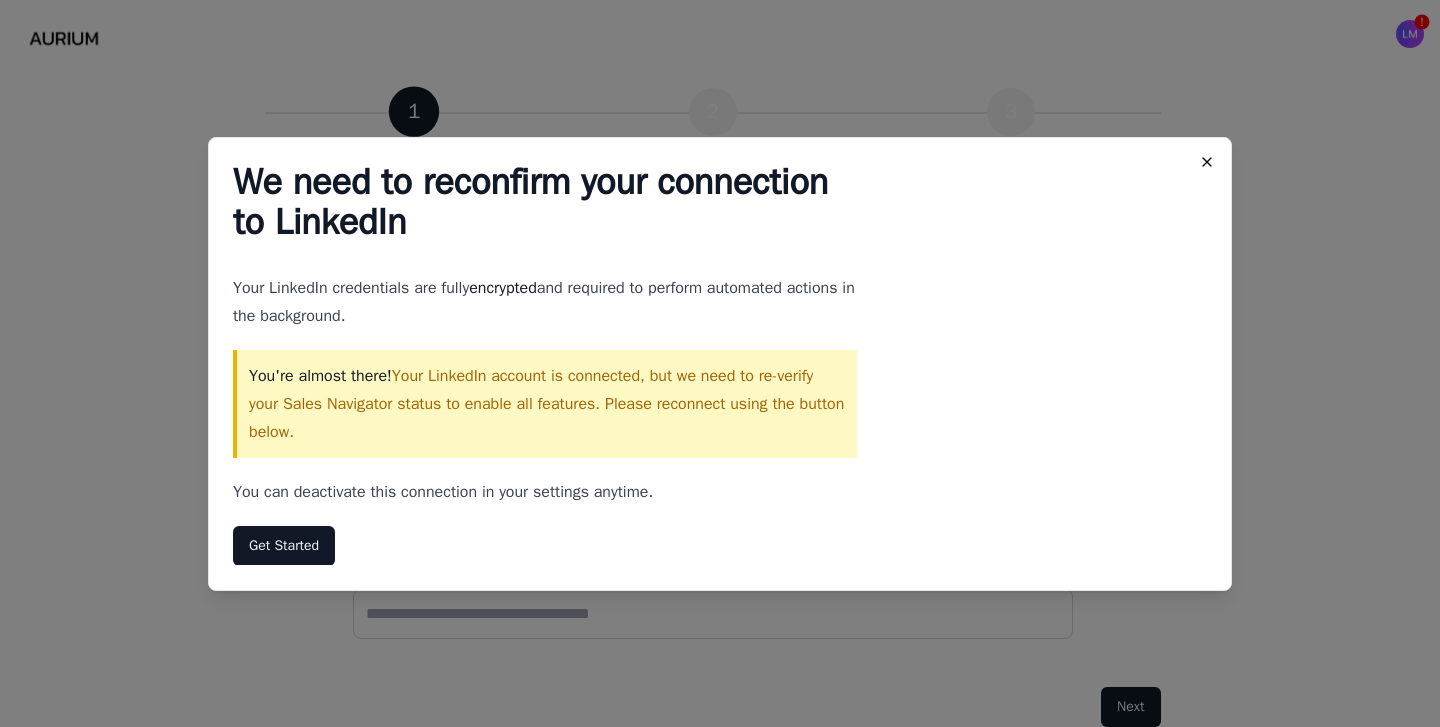 click 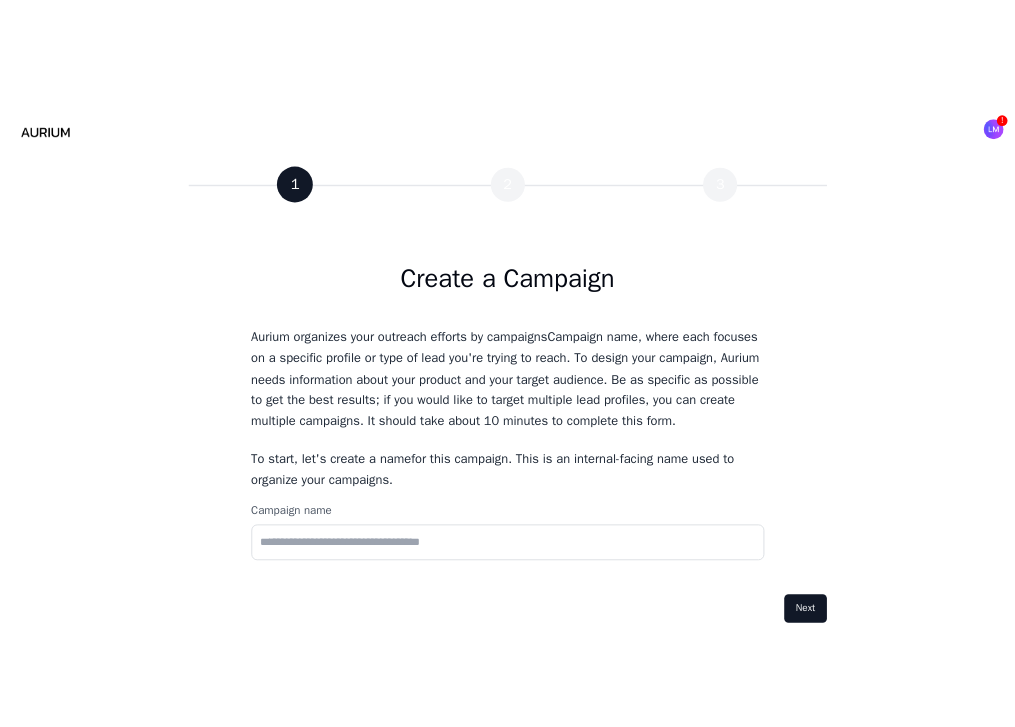 scroll, scrollTop: 16, scrollLeft: 0, axis: vertical 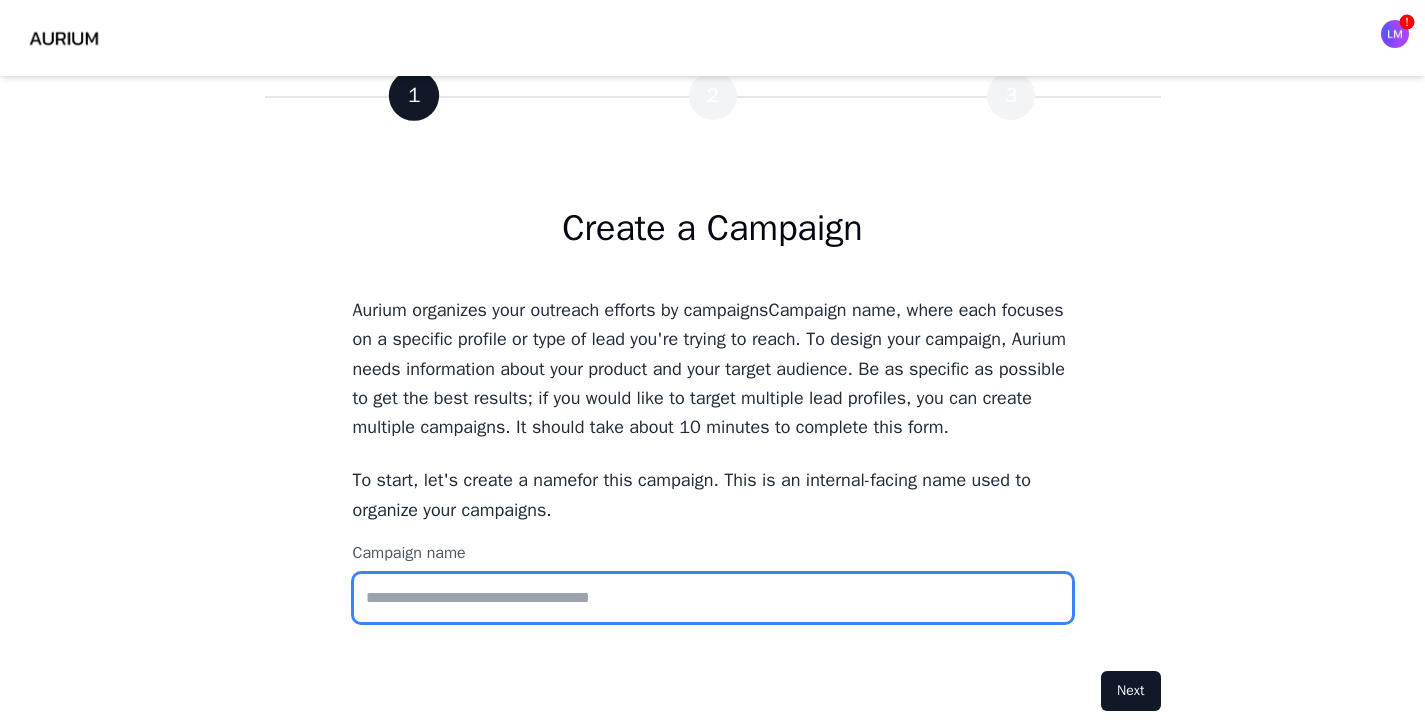 click on "Campaign name" at bounding box center [713, 598] 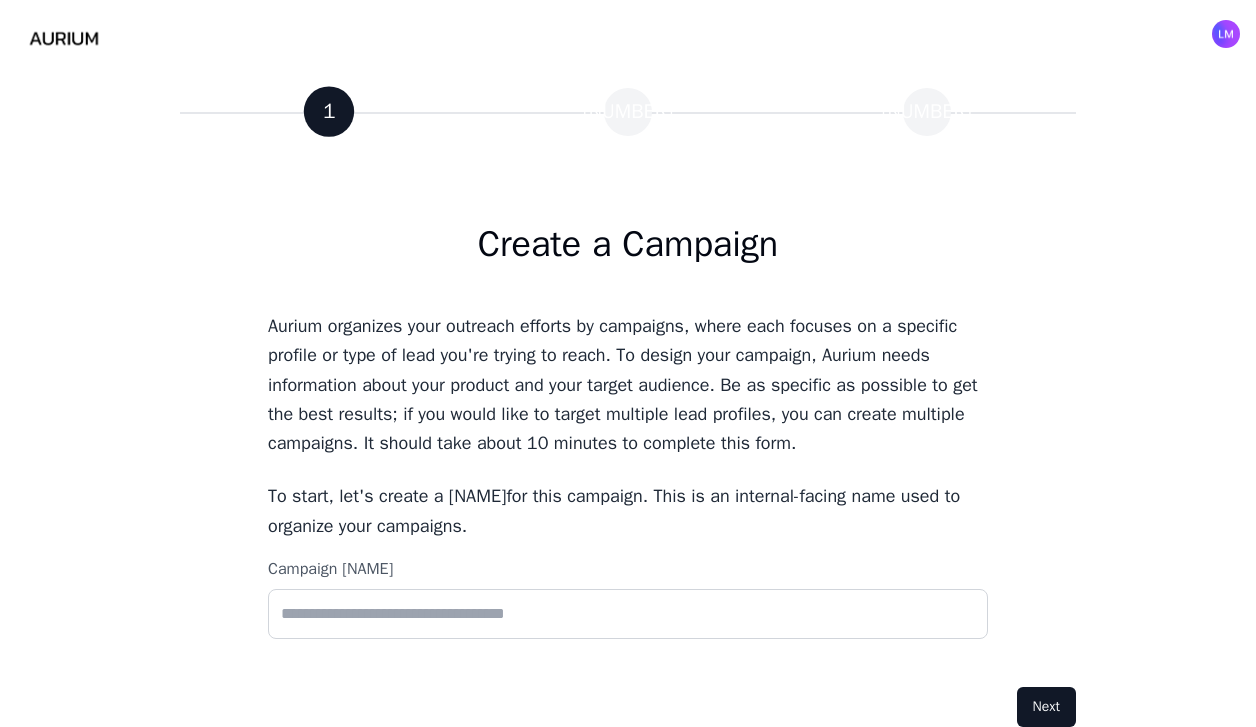 scroll, scrollTop: 0, scrollLeft: 0, axis: both 